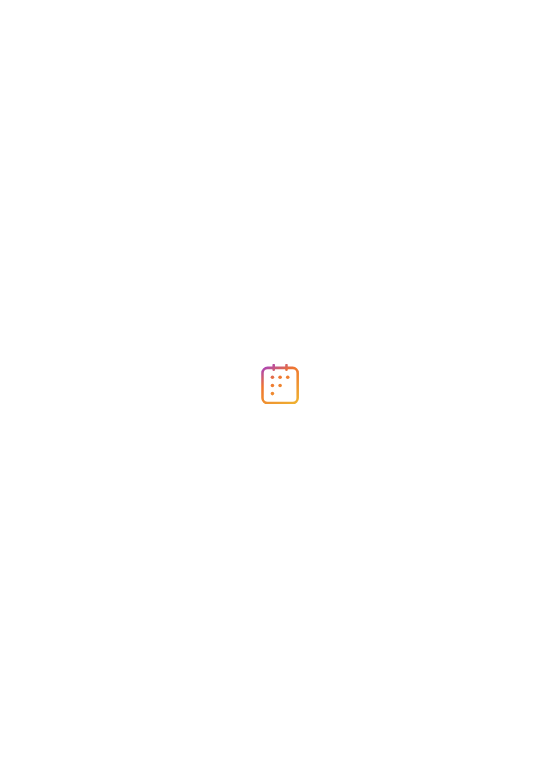 scroll, scrollTop: 0, scrollLeft: 0, axis: both 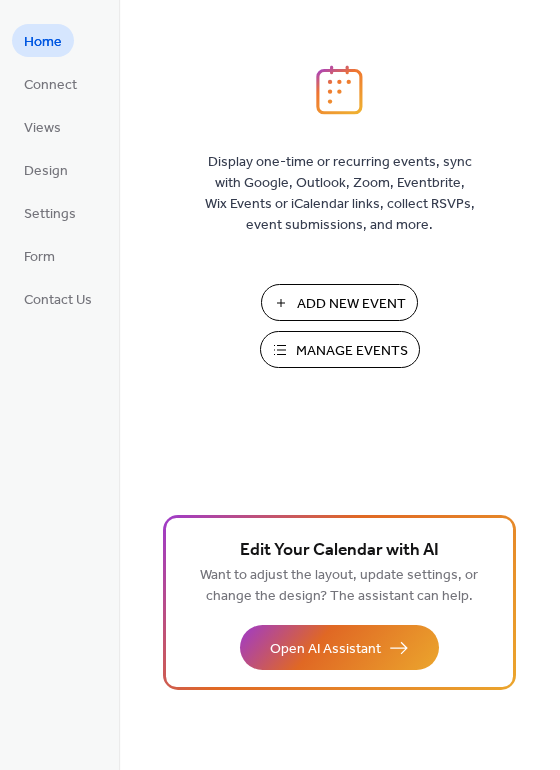 click on "Add New Event" at bounding box center (351, 304) 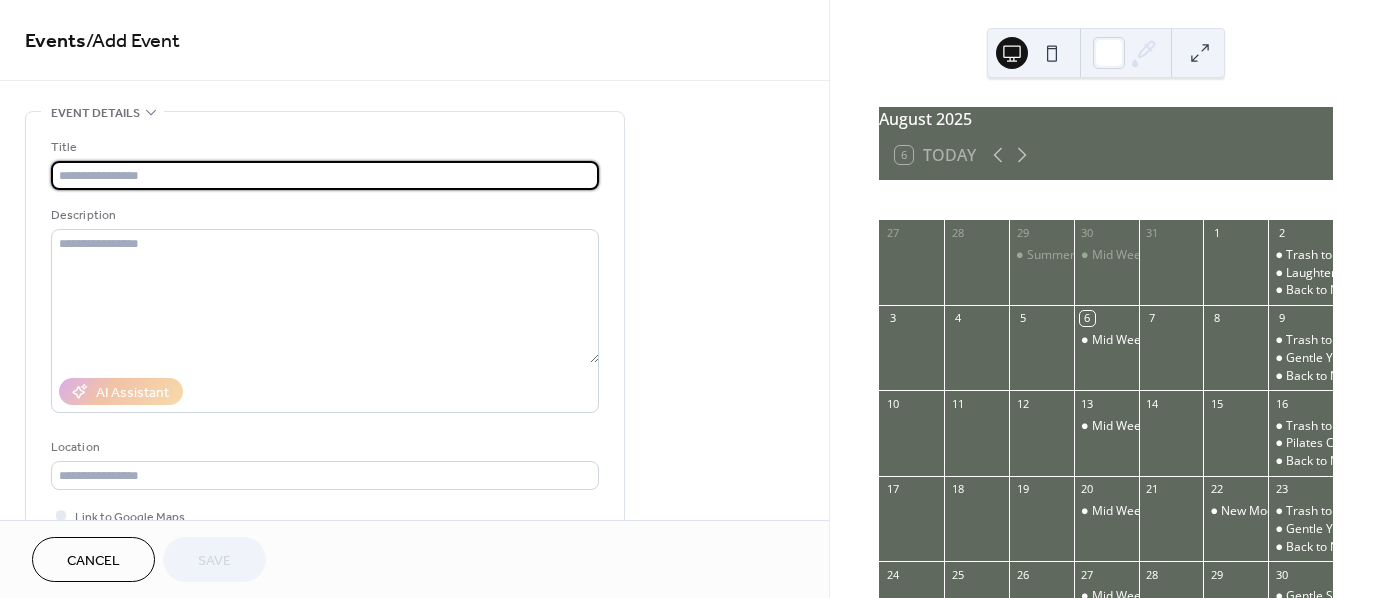 scroll, scrollTop: 0, scrollLeft: 0, axis: both 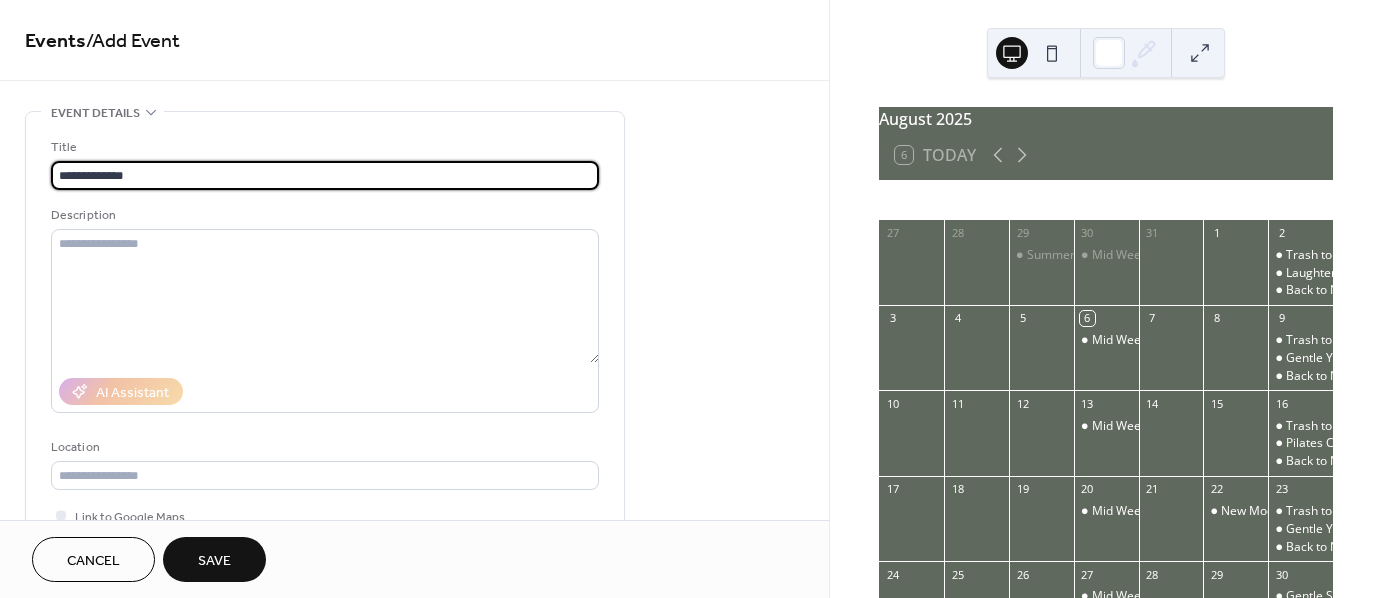 type on "**********" 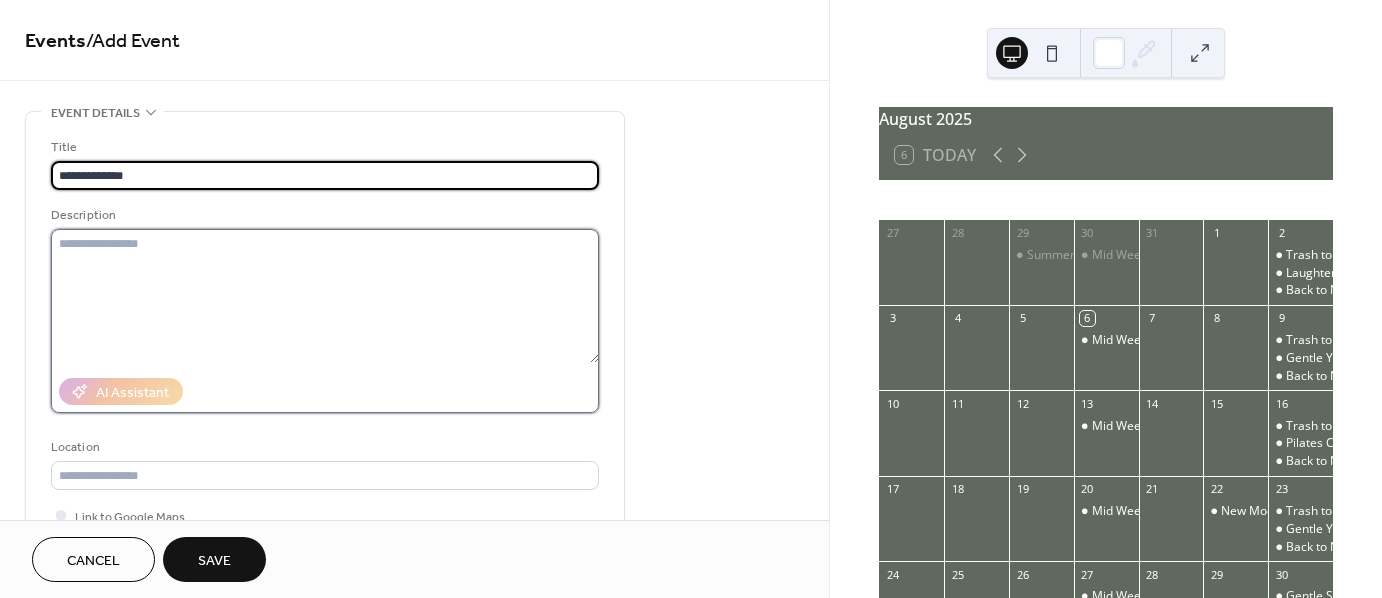 click at bounding box center [325, 296] 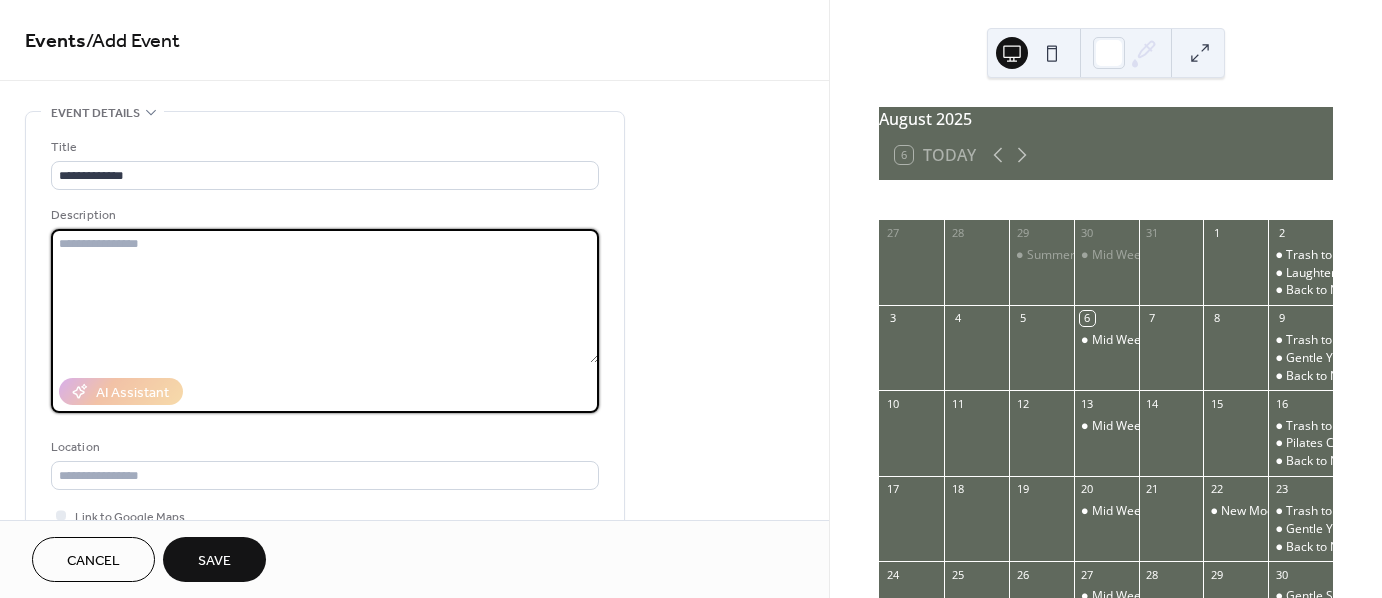 paste on "**********" 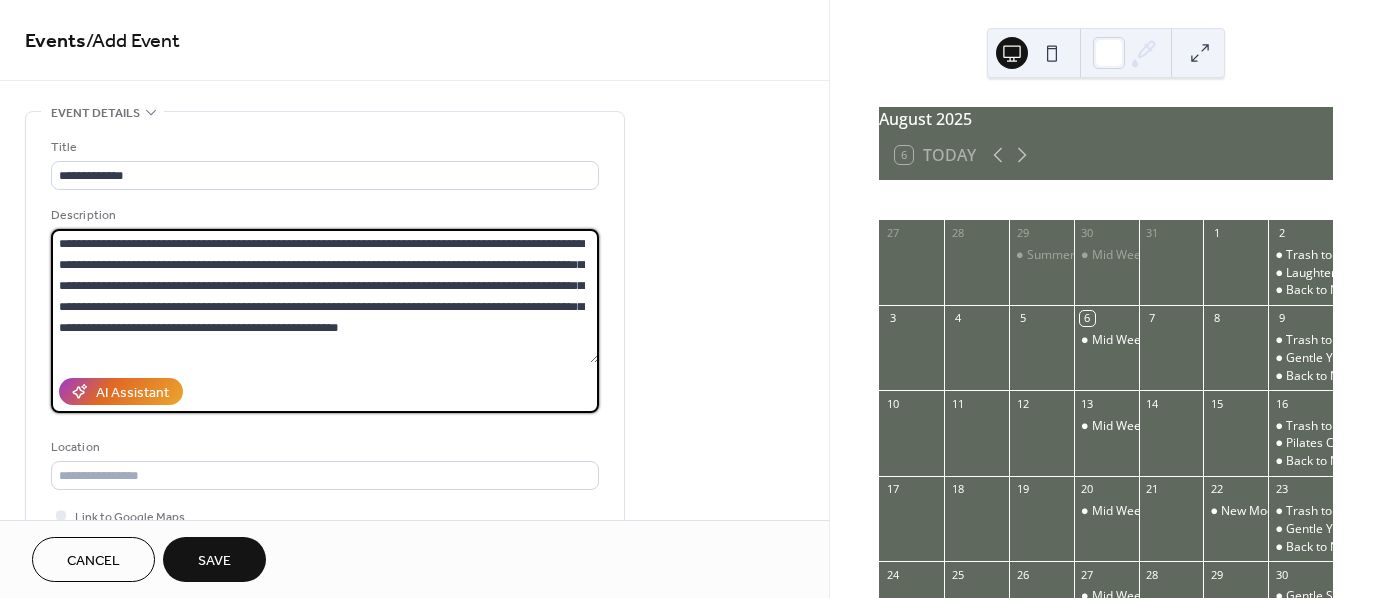 drag, startPoint x: 64, startPoint y: 241, endPoint x: 36, endPoint y: 236, distance: 28.442924 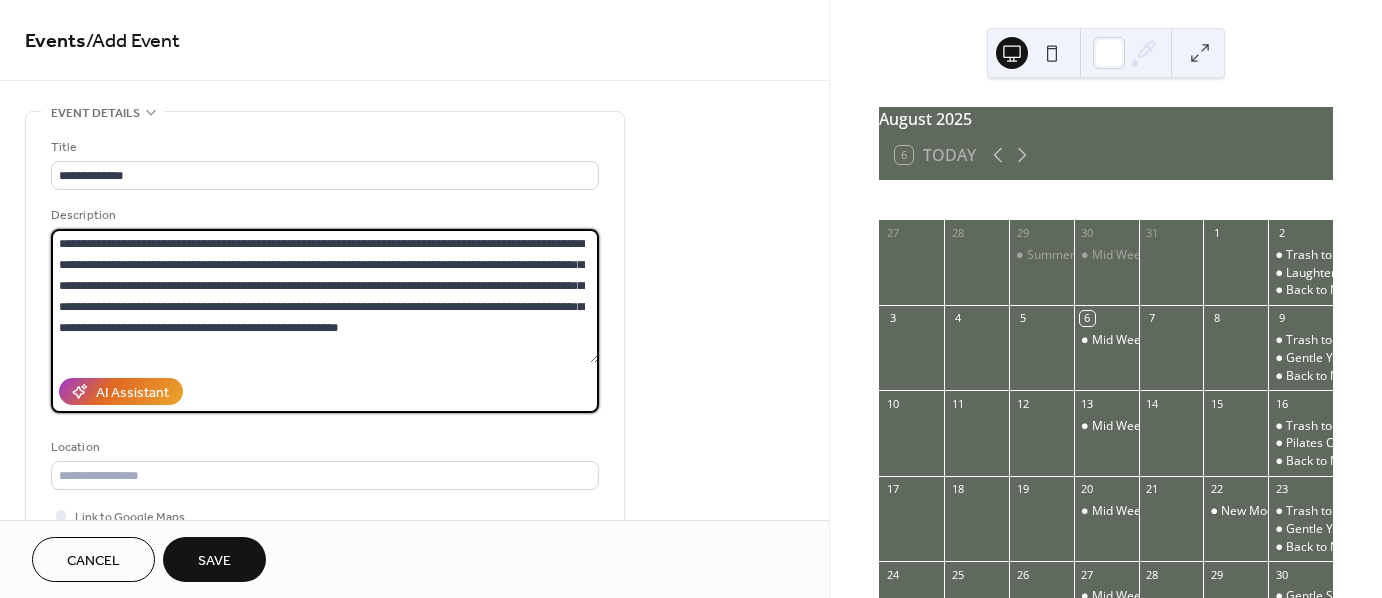 click on "**********" at bounding box center [325, 296] 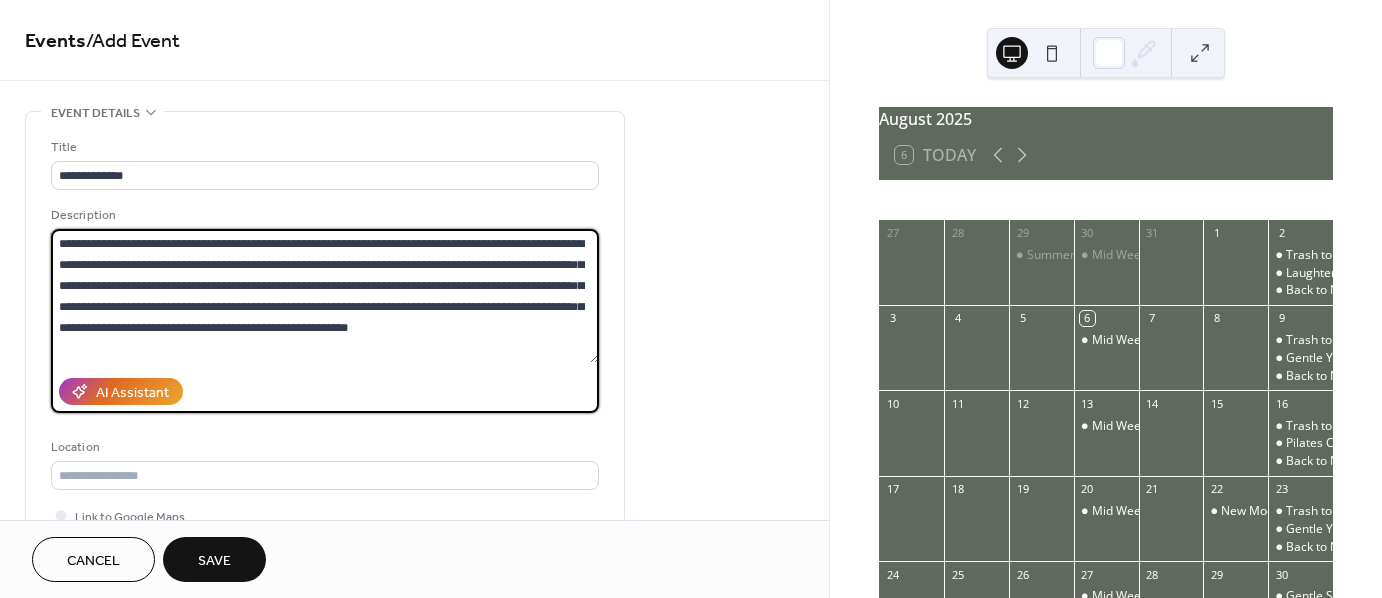 click on "**********" at bounding box center [325, 296] 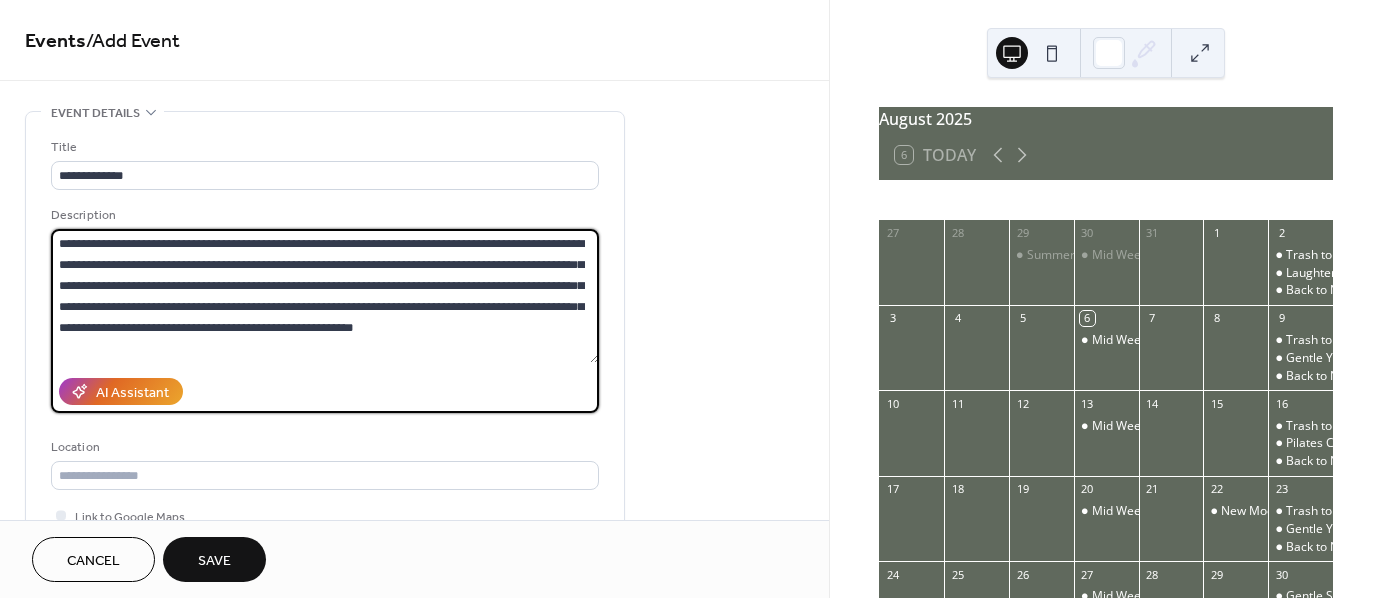 click on "**********" at bounding box center [325, 296] 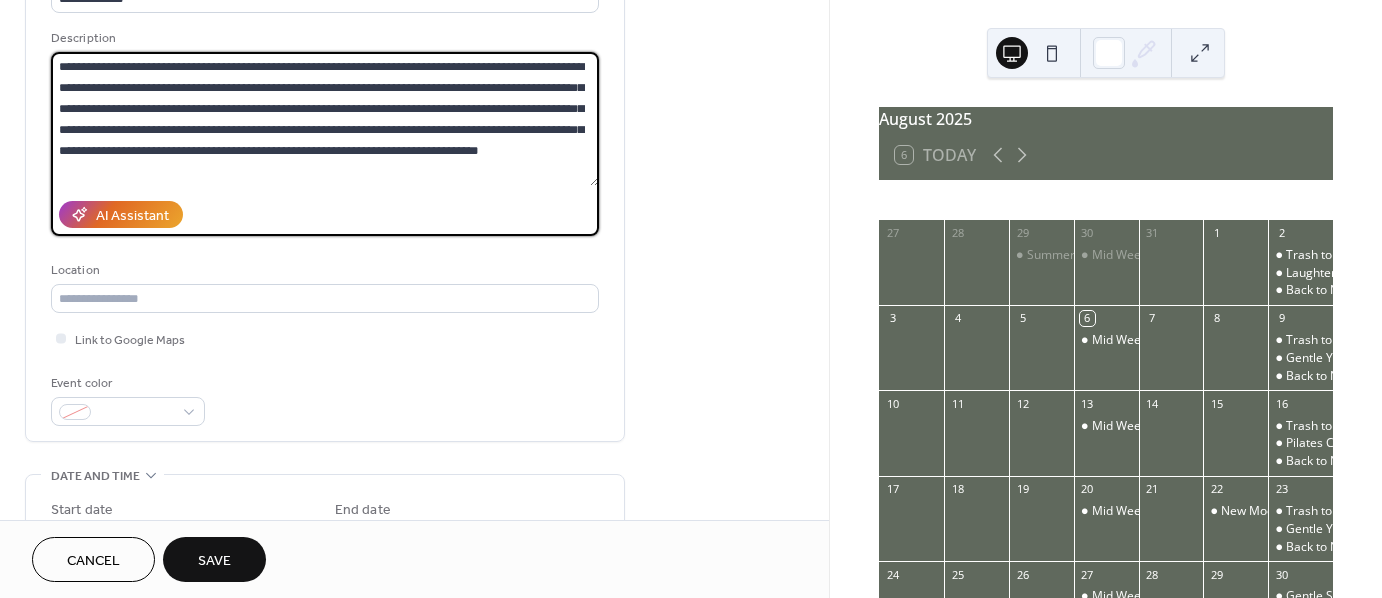 scroll, scrollTop: 200, scrollLeft: 0, axis: vertical 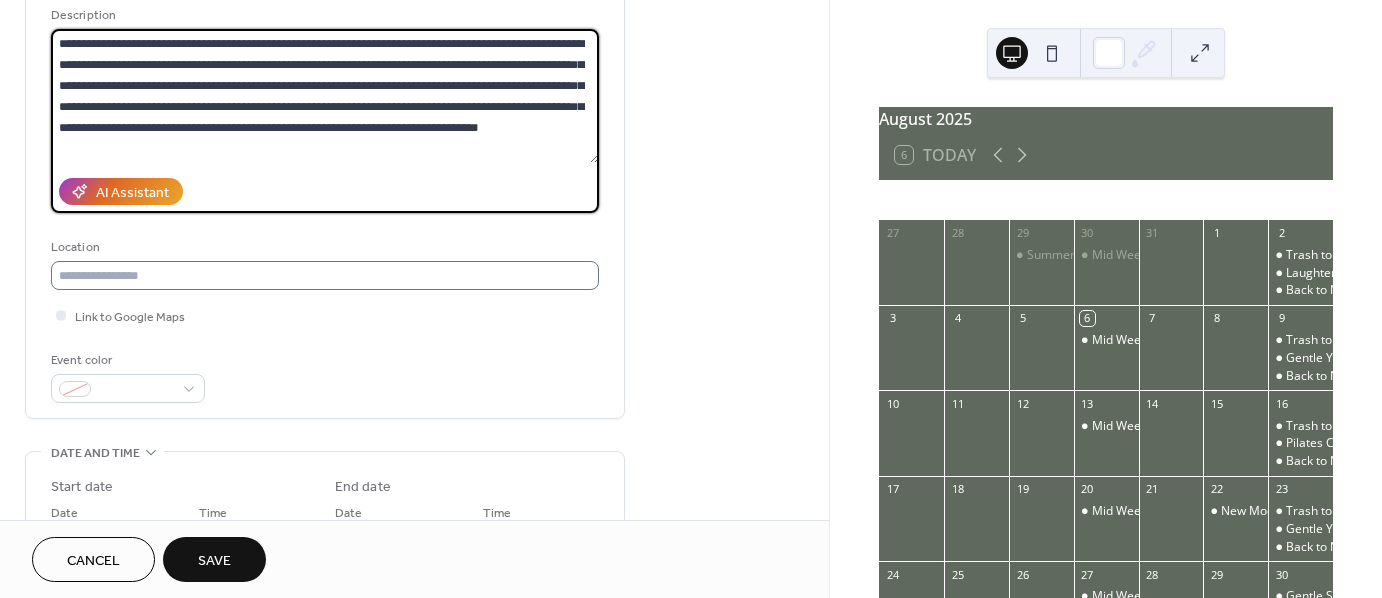 type on "**********" 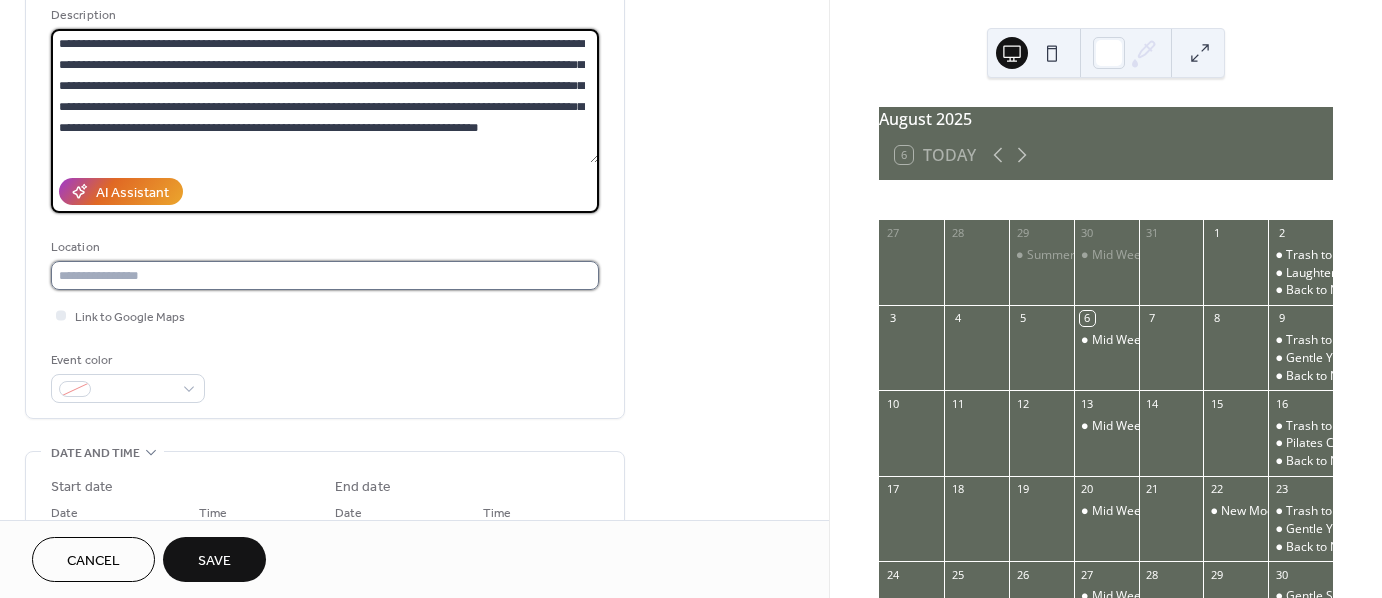 click at bounding box center (325, 275) 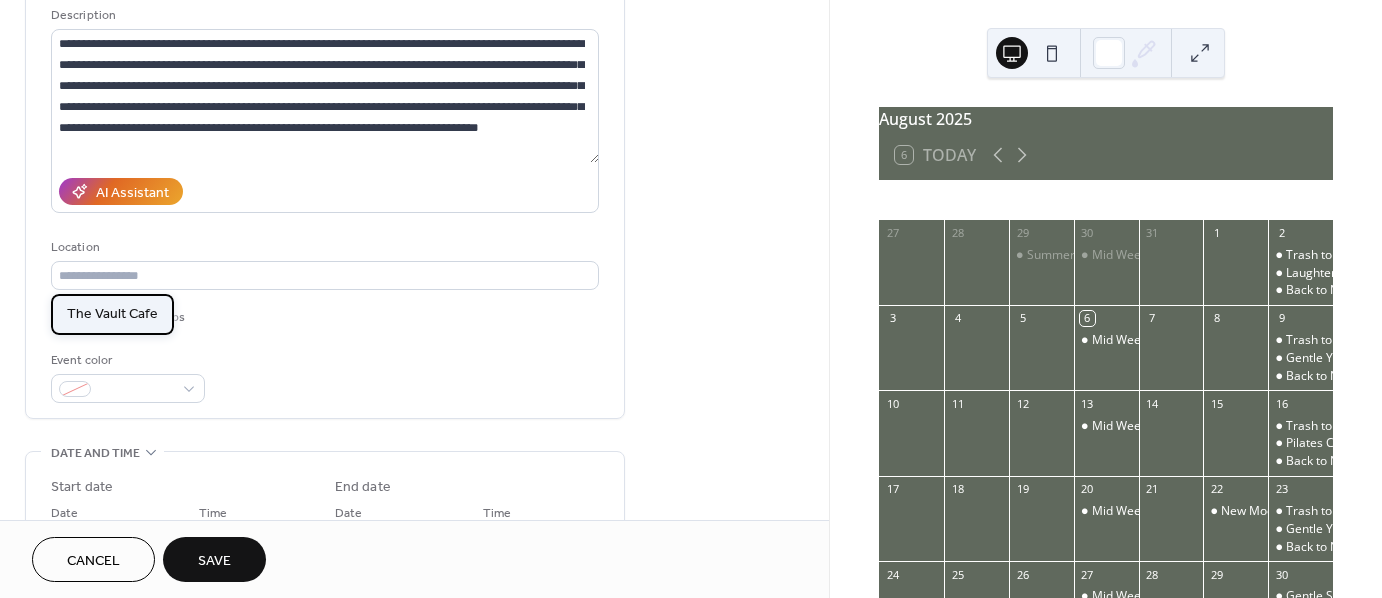 click on "The Vault Cafe" at bounding box center (112, 313) 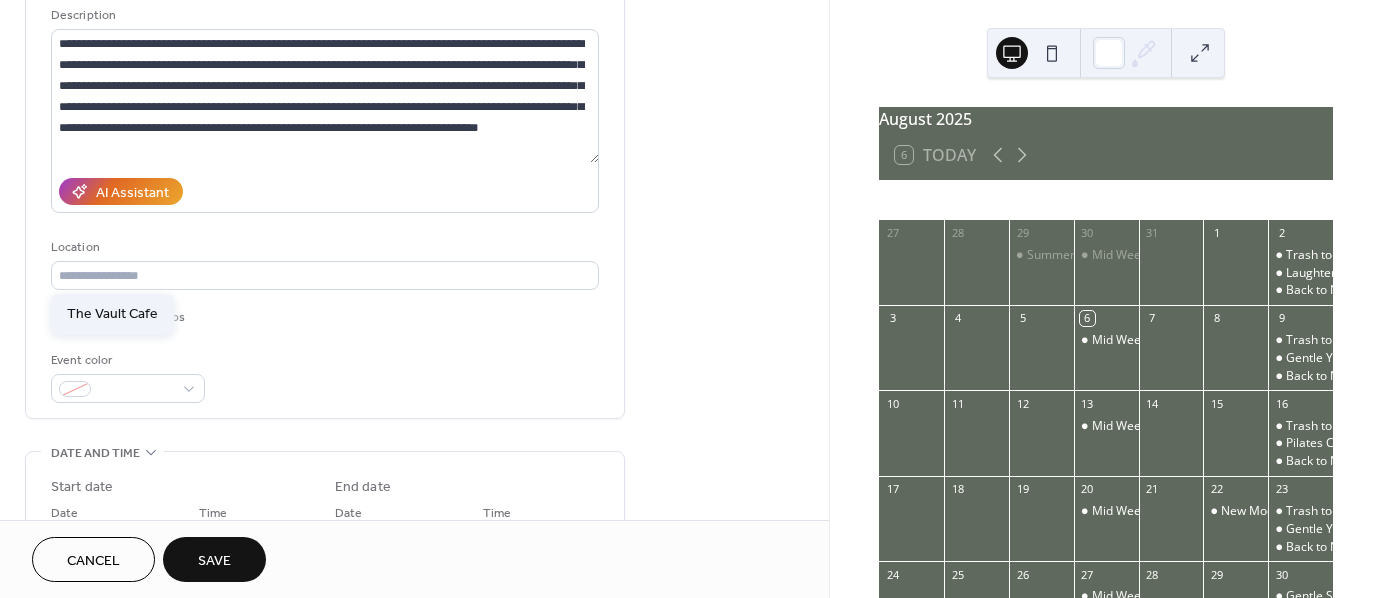 type on "**********" 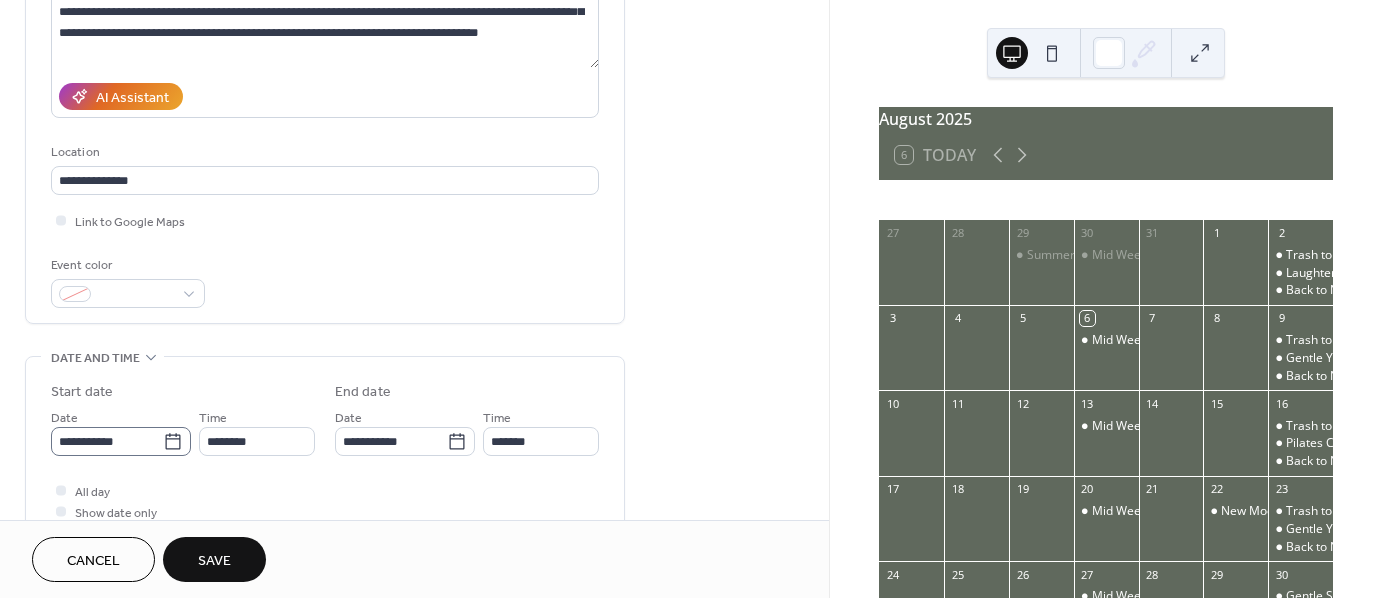 scroll, scrollTop: 300, scrollLeft: 0, axis: vertical 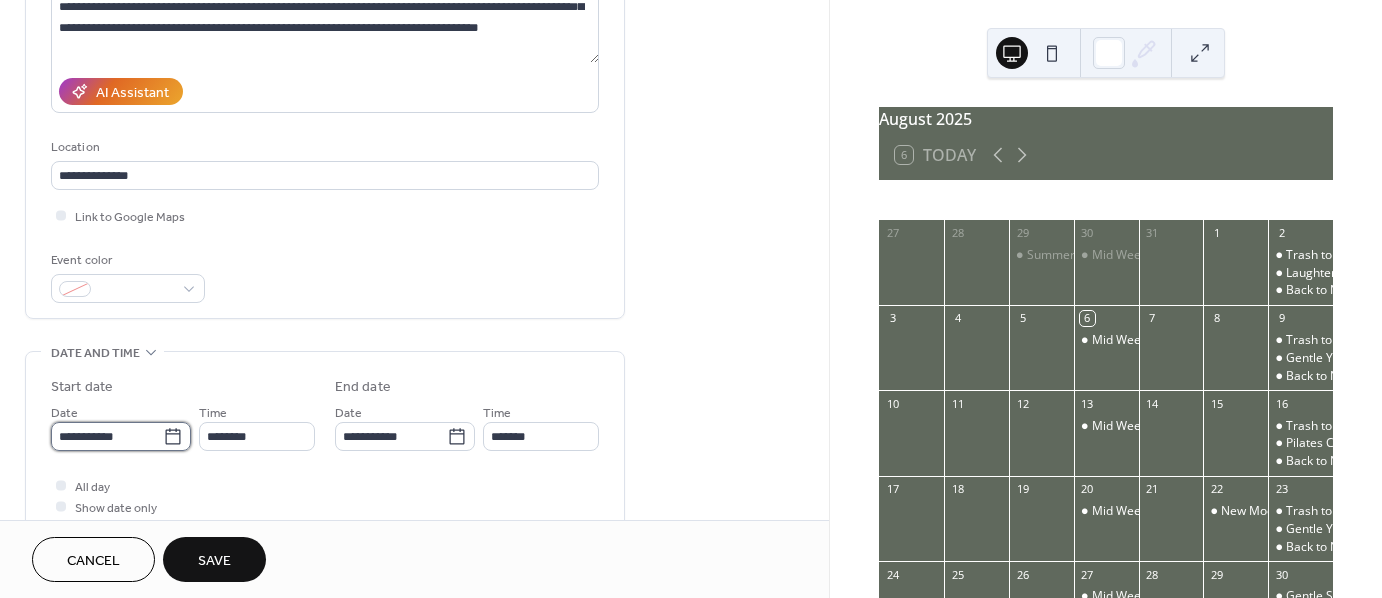 click on "**********" at bounding box center [107, 436] 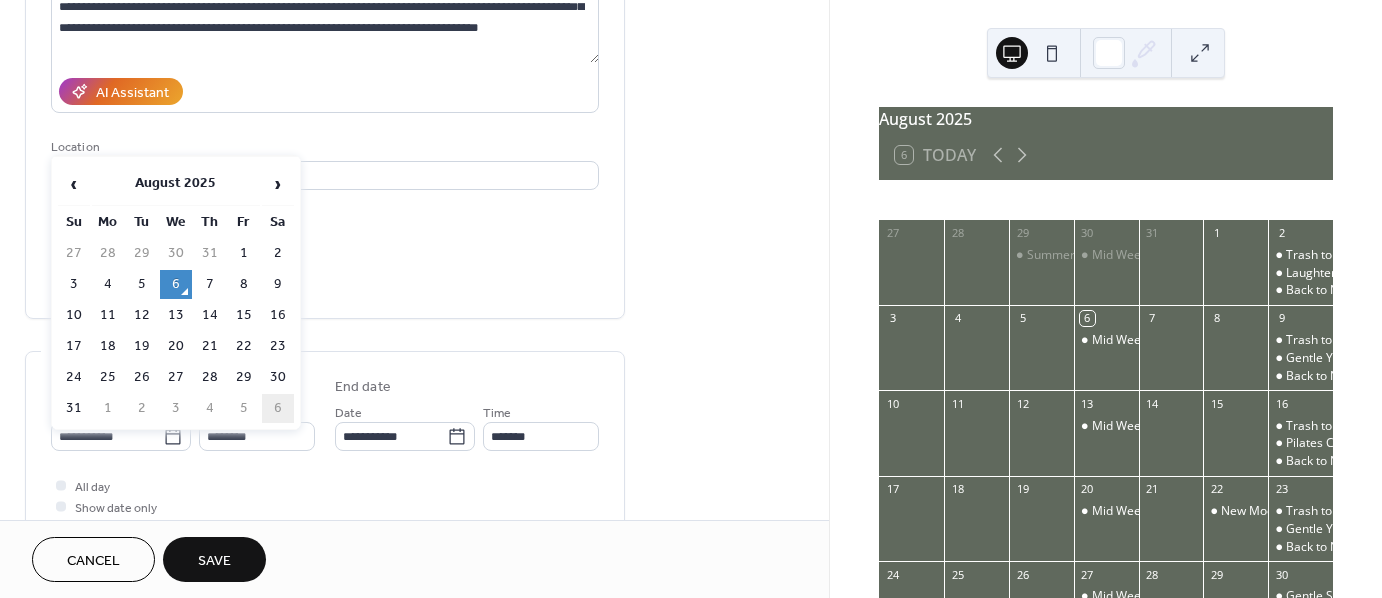 click on "6" at bounding box center [278, 408] 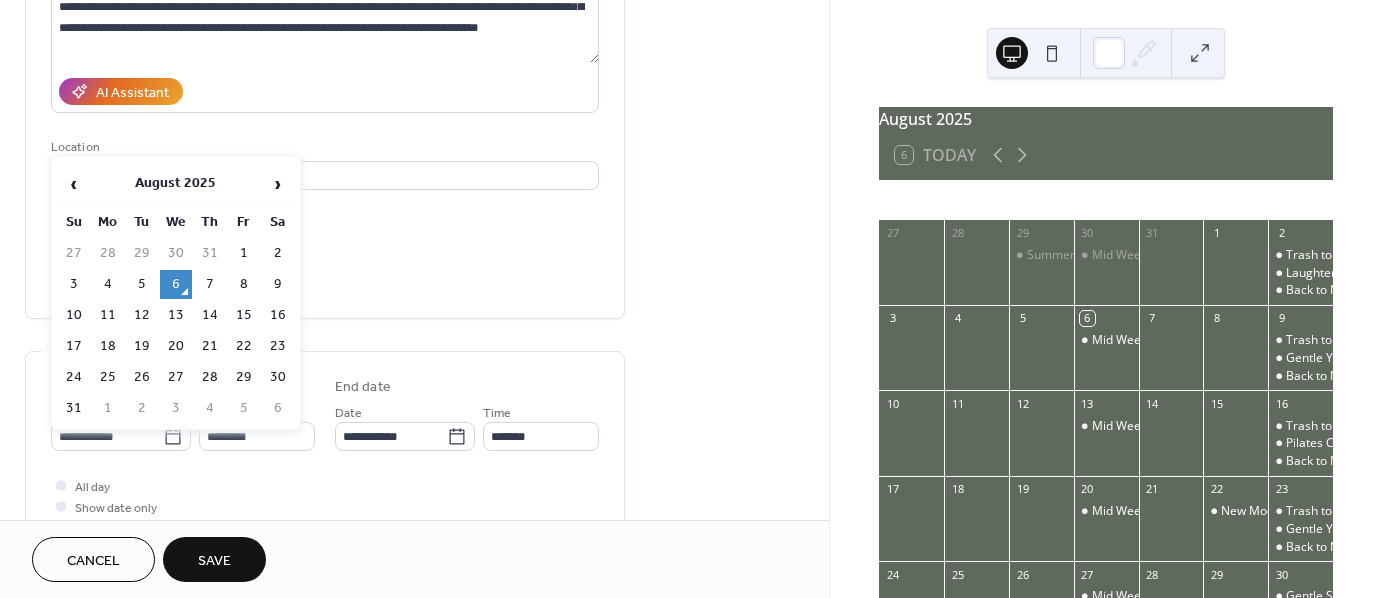 type on "**********" 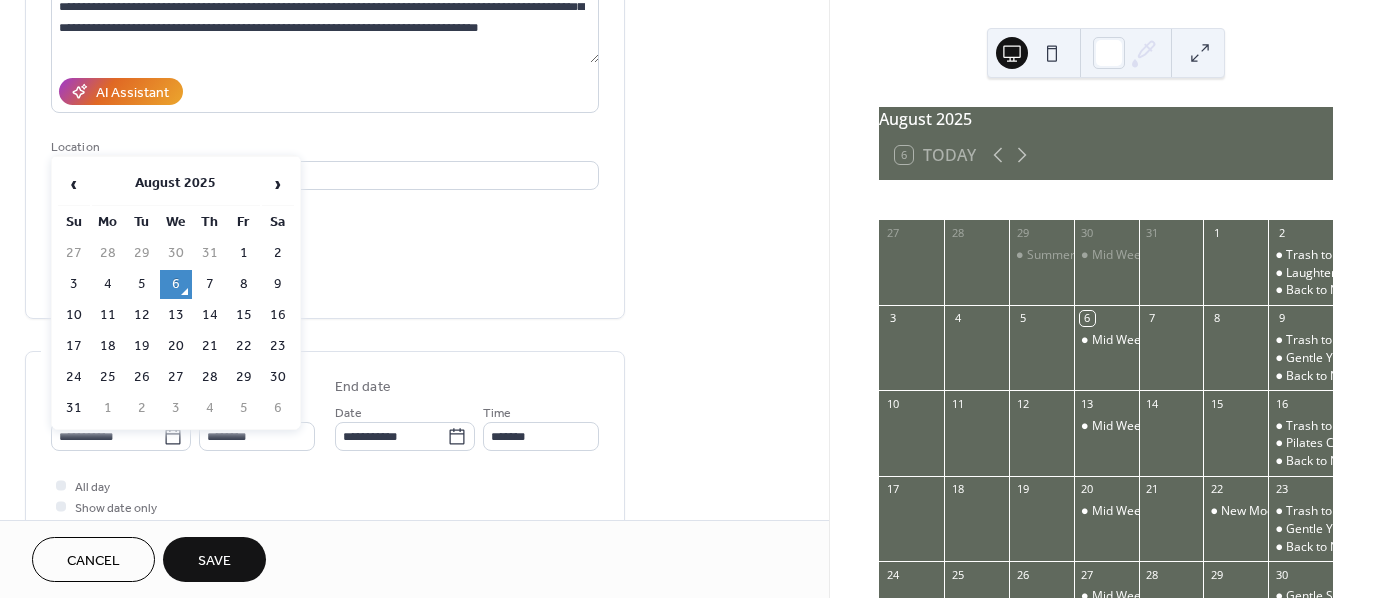 type on "**********" 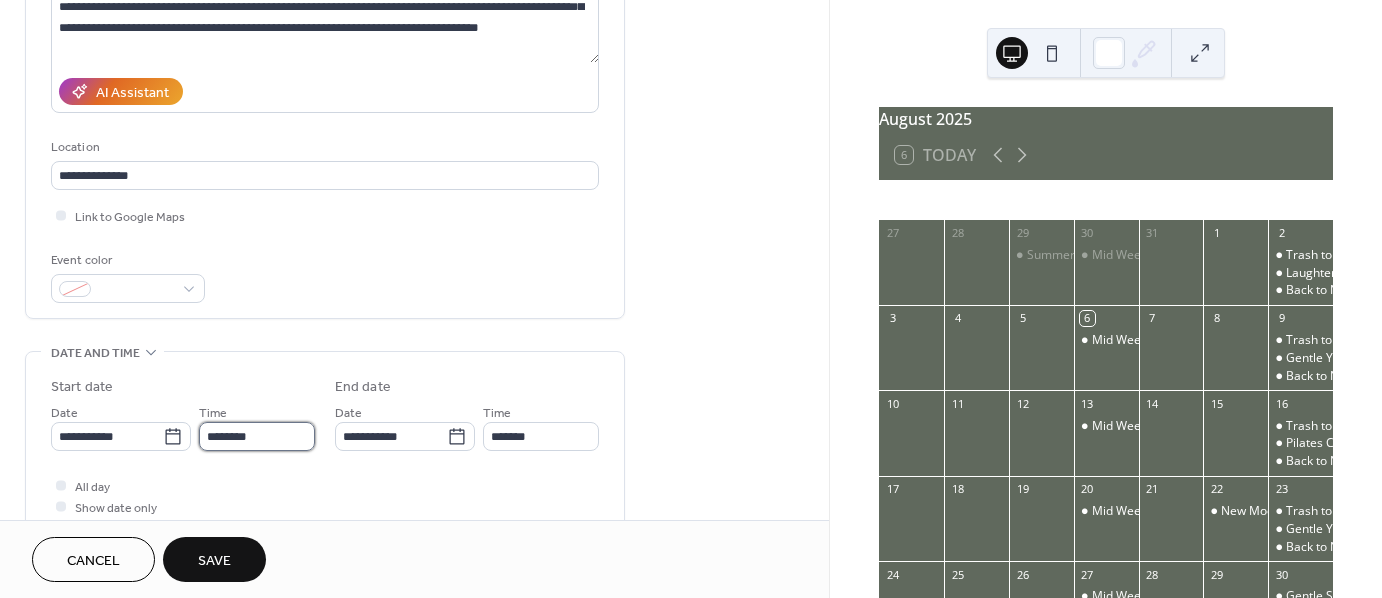 click on "********" at bounding box center (257, 436) 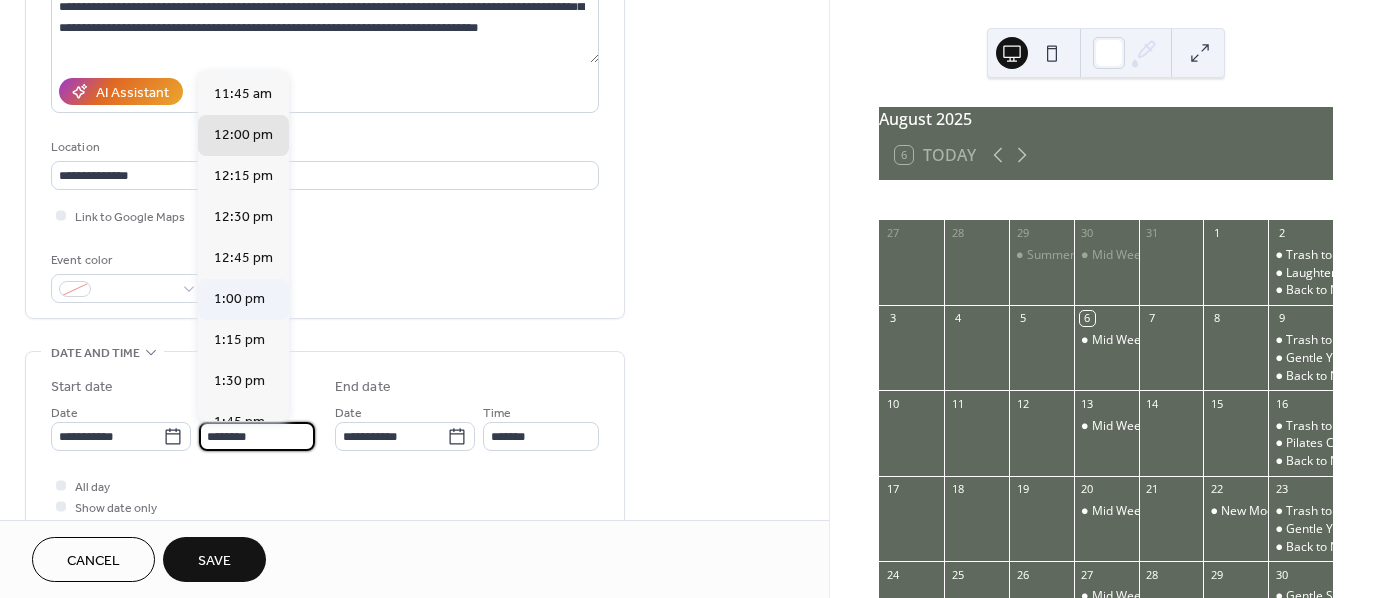 scroll, scrollTop: 1768, scrollLeft: 0, axis: vertical 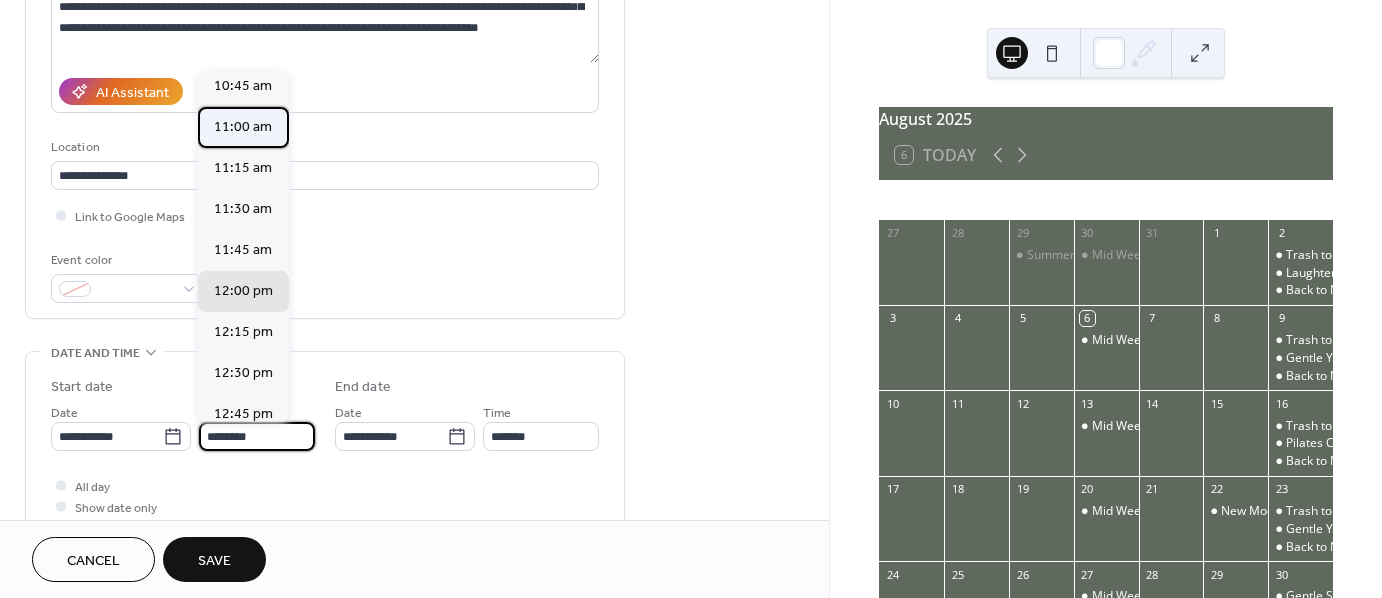 click on "11:00 am" at bounding box center [243, 127] 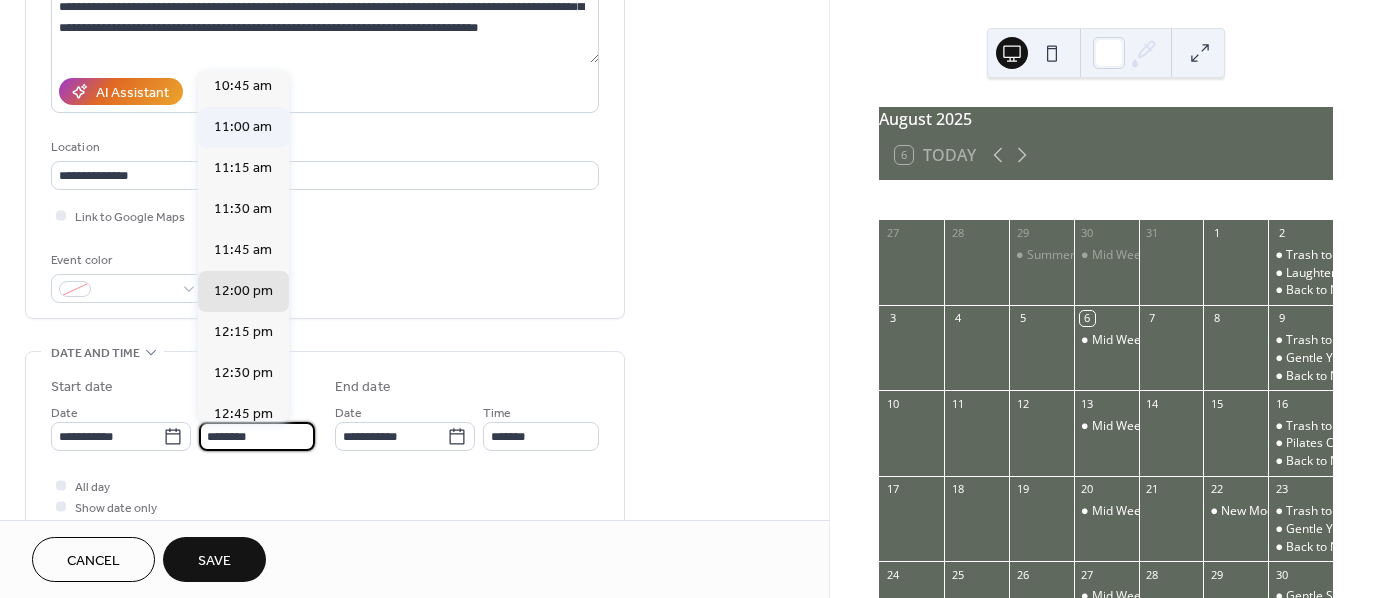 type on "********" 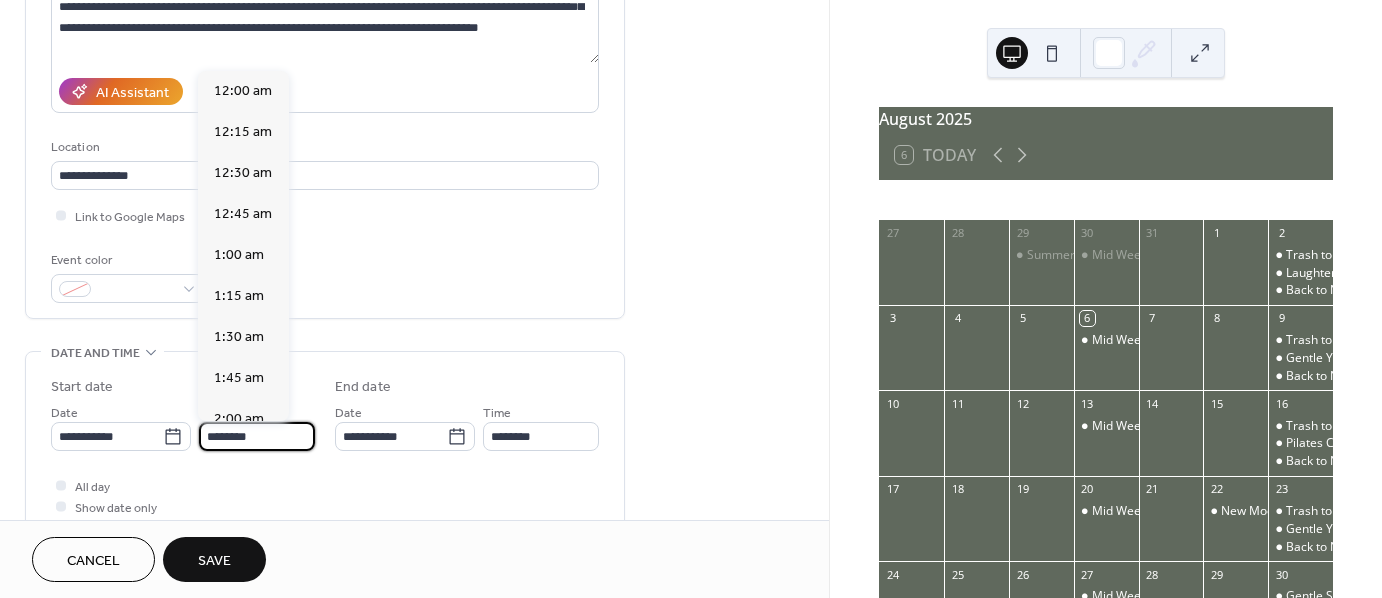 drag, startPoint x: 284, startPoint y: 444, endPoint x: 282, endPoint y: 410, distance: 34.058773 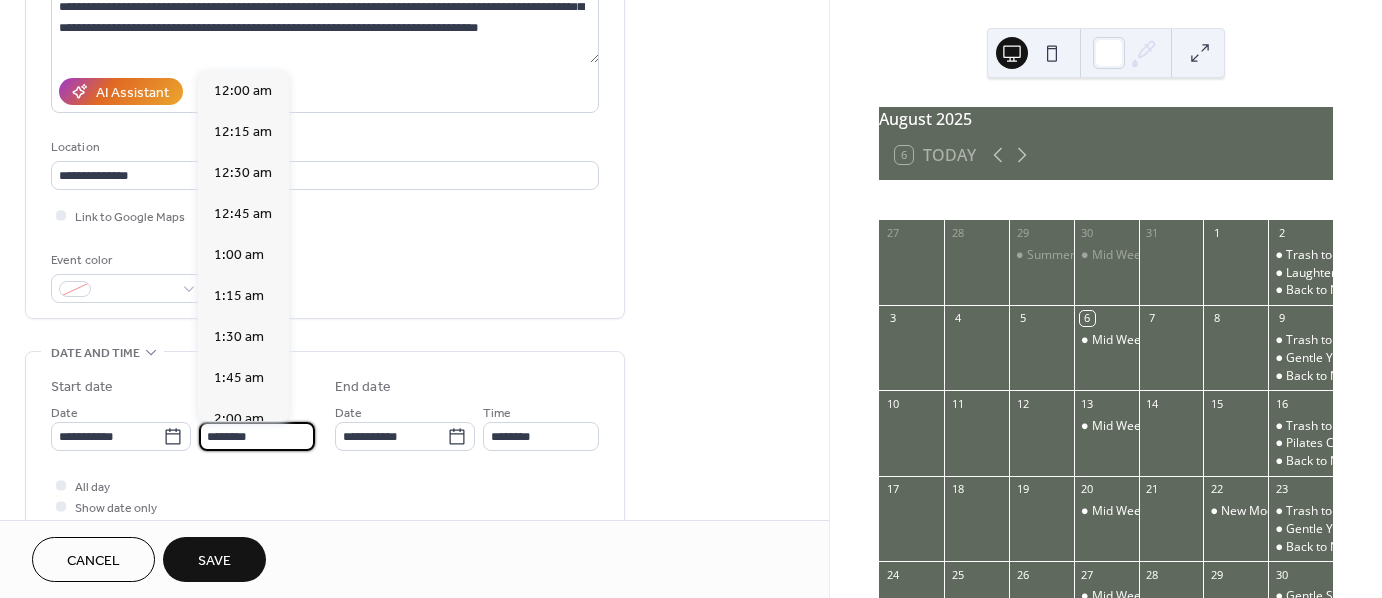 click on "********" at bounding box center [257, 436] 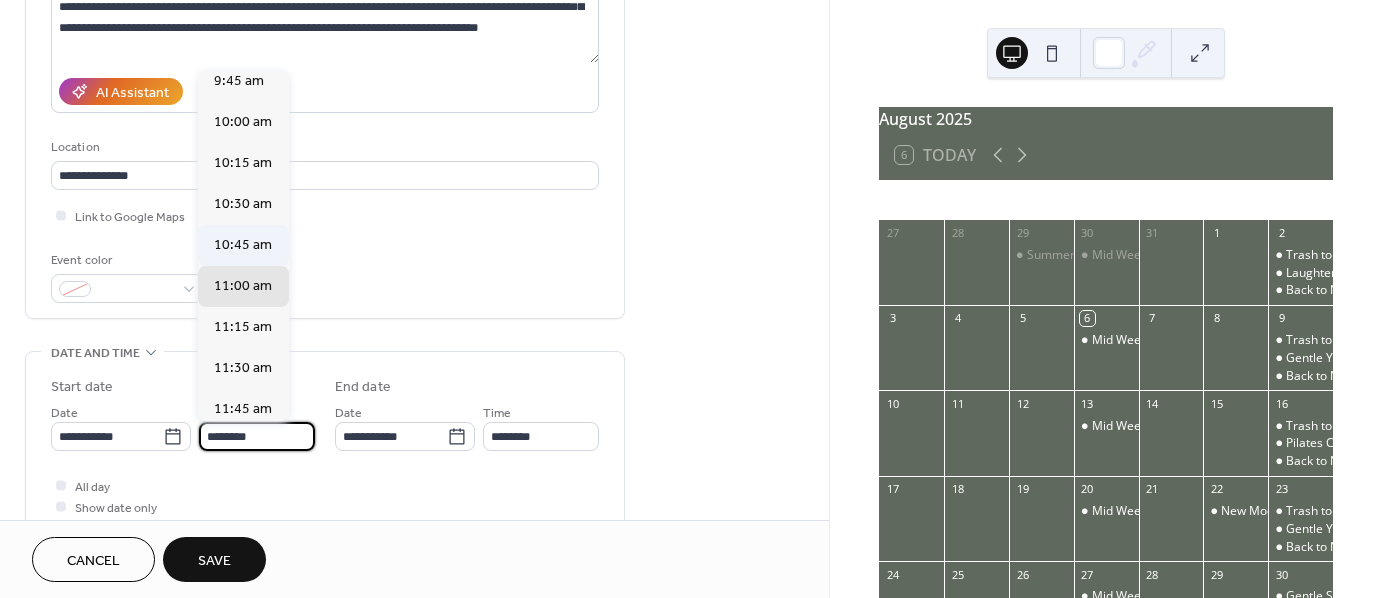 scroll, scrollTop: 1604, scrollLeft: 0, axis: vertical 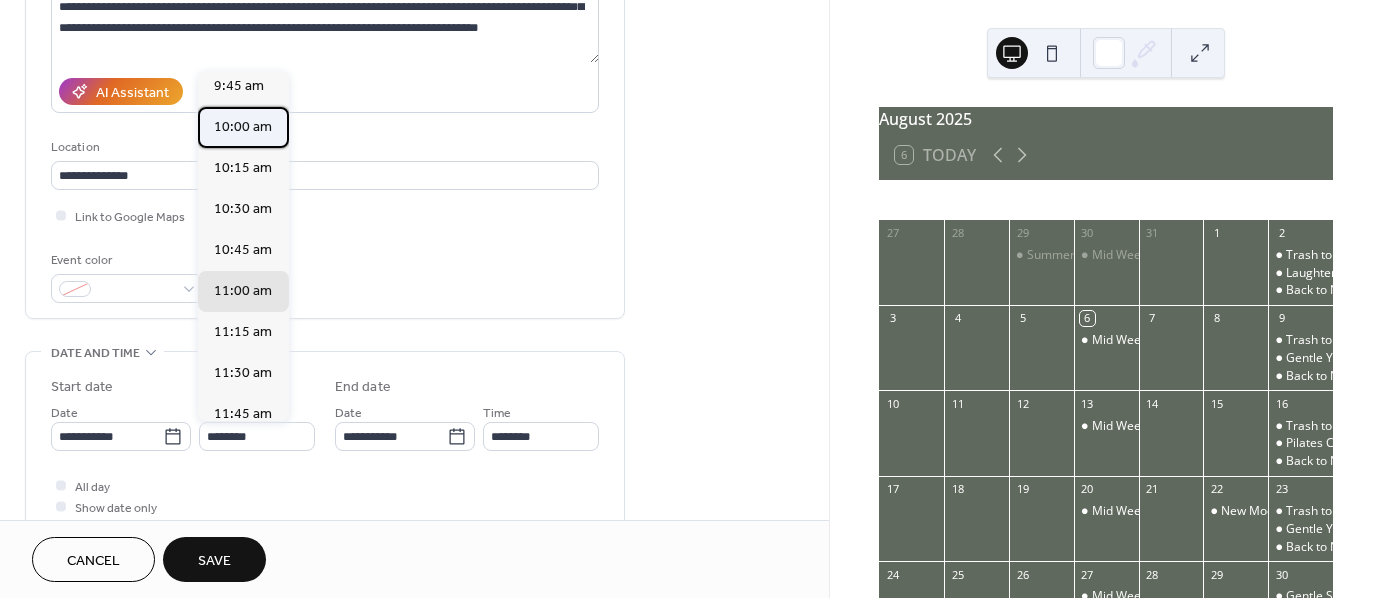 click on "10:00 am" at bounding box center (243, 127) 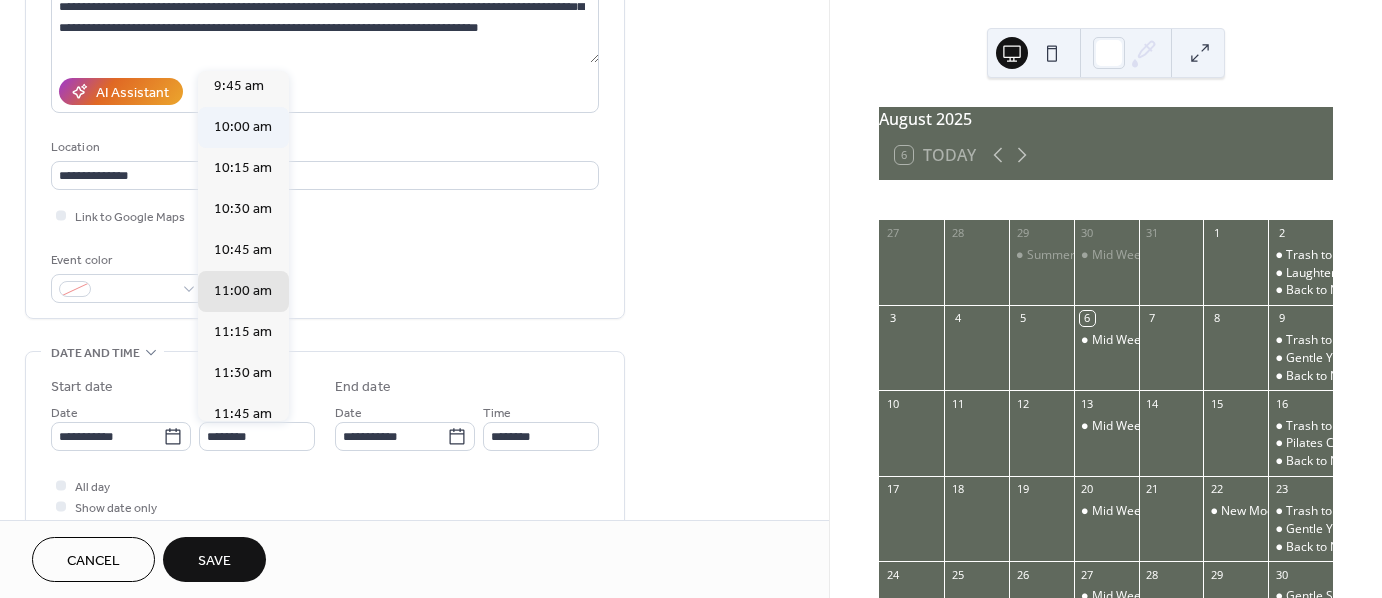 type on "********" 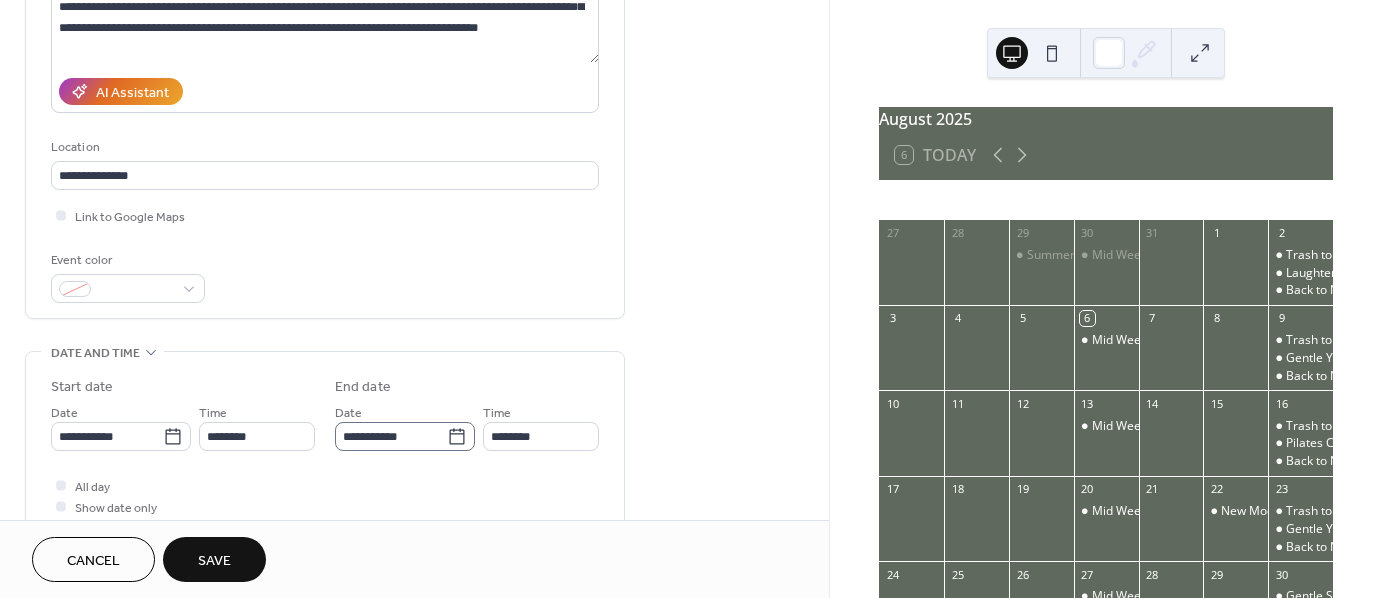 scroll, scrollTop: 1, scrollLeft: 0, axis: vertical 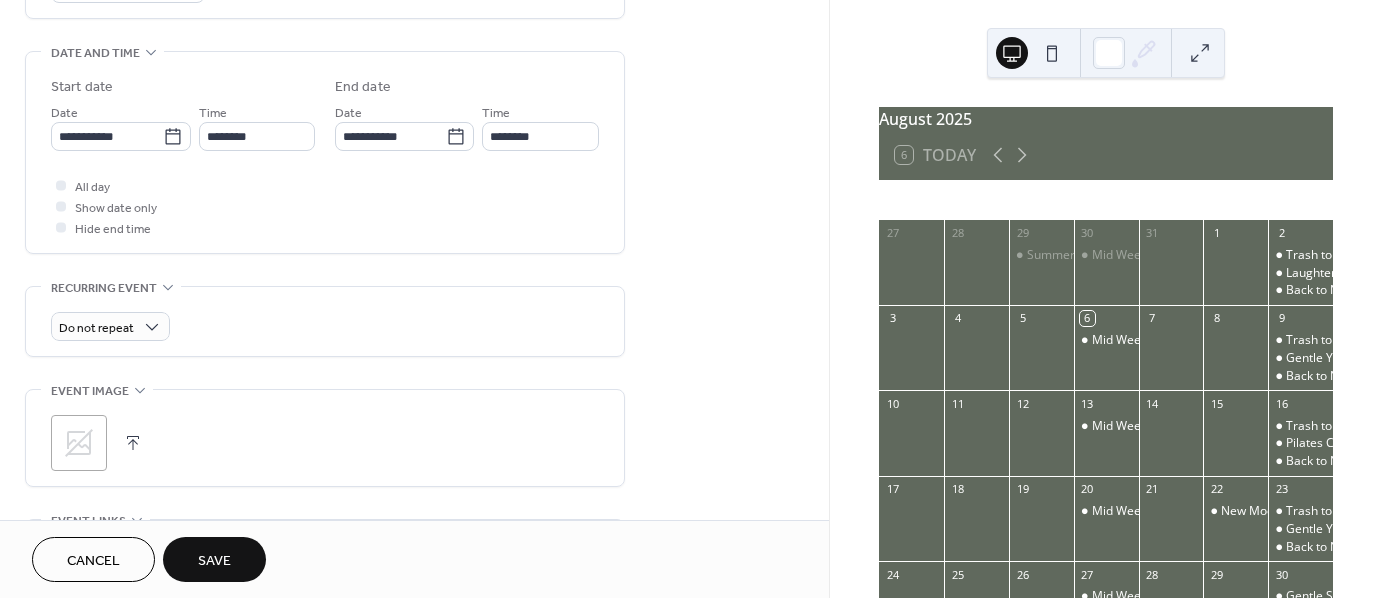 click at bounding box center [133, 443] 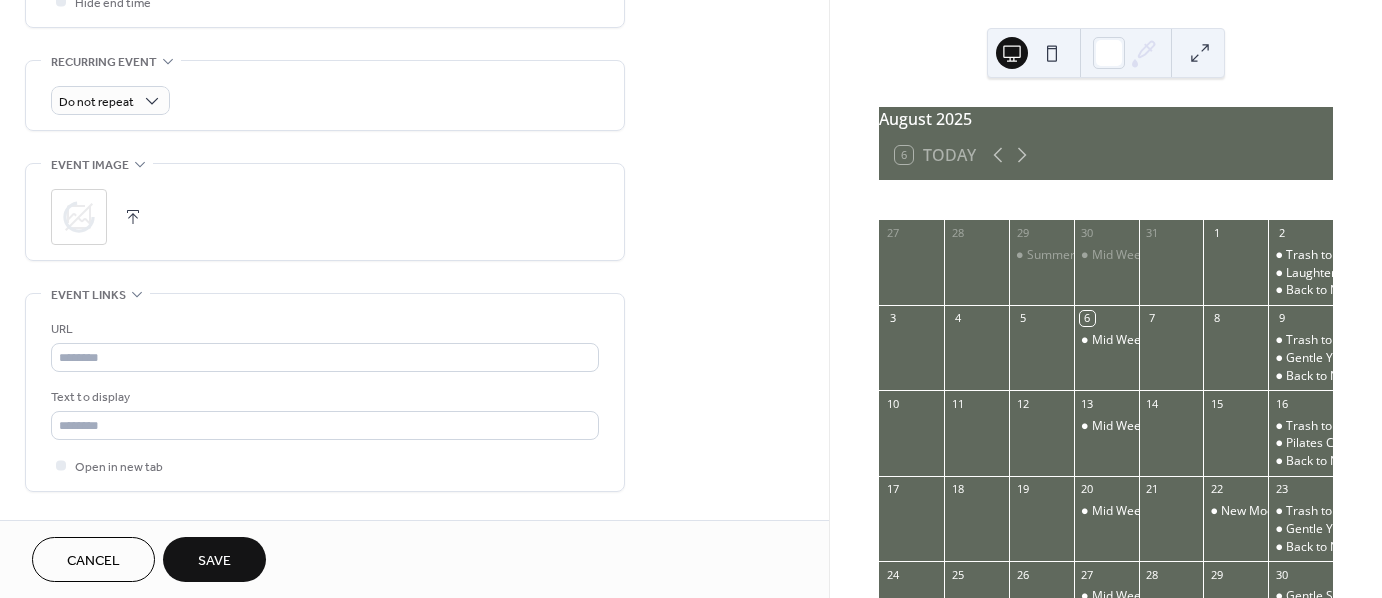 scroll, scrollTop: 900, scrollLeft: 0, axis: vertical 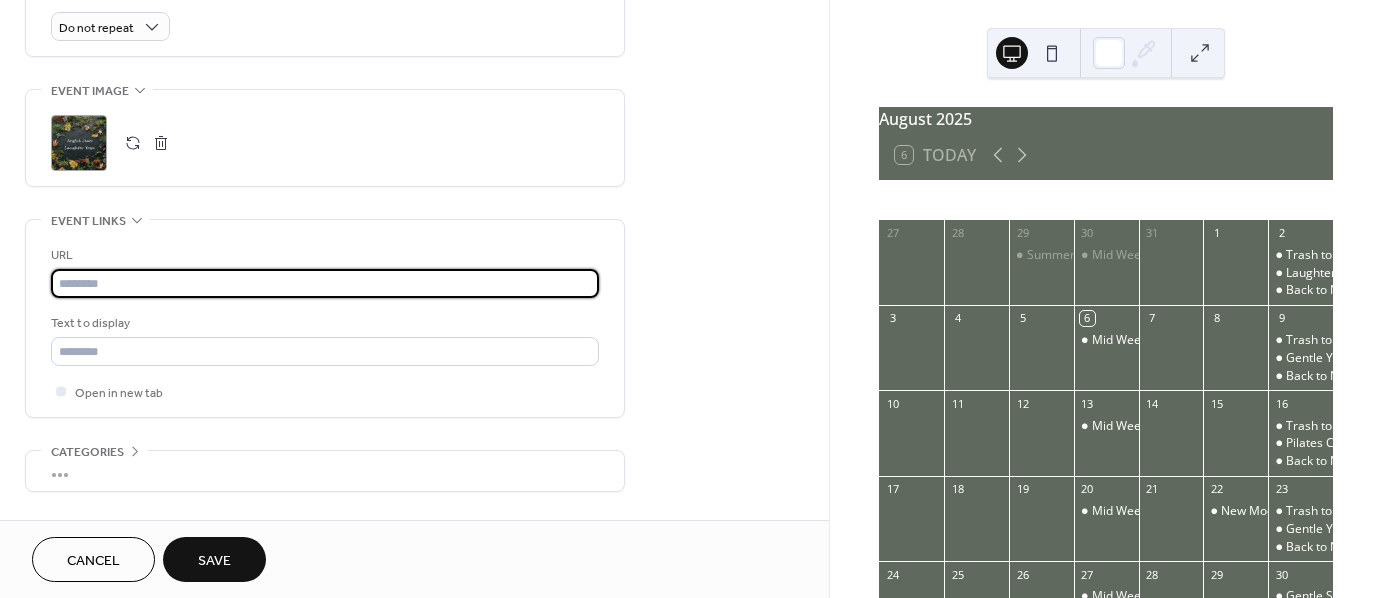 paste on "**********" 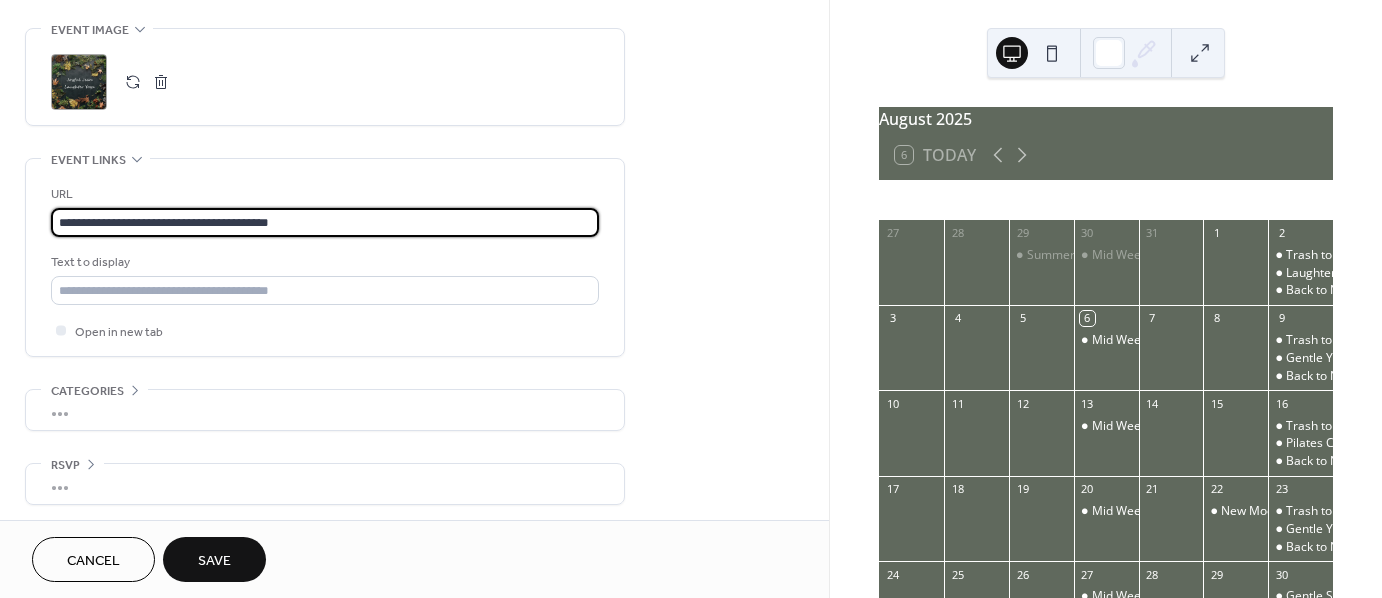 scroll, scrollTop: 963, scrollLeft: 0, axis: vertical 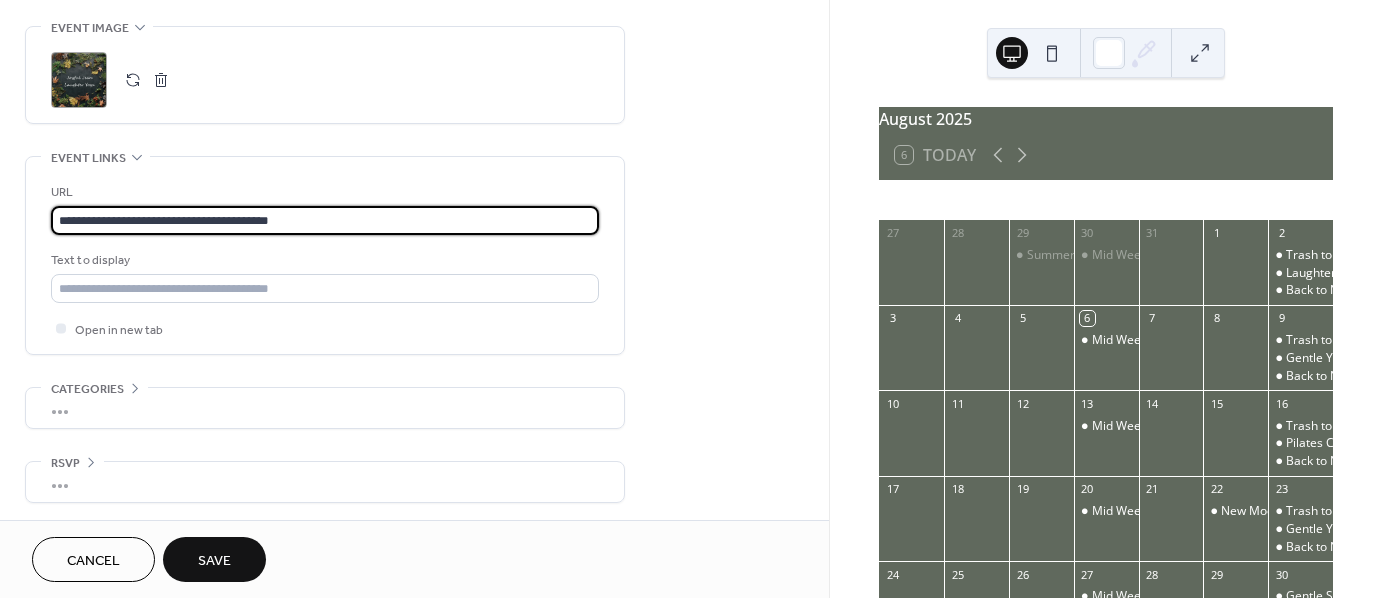 type on "**********" 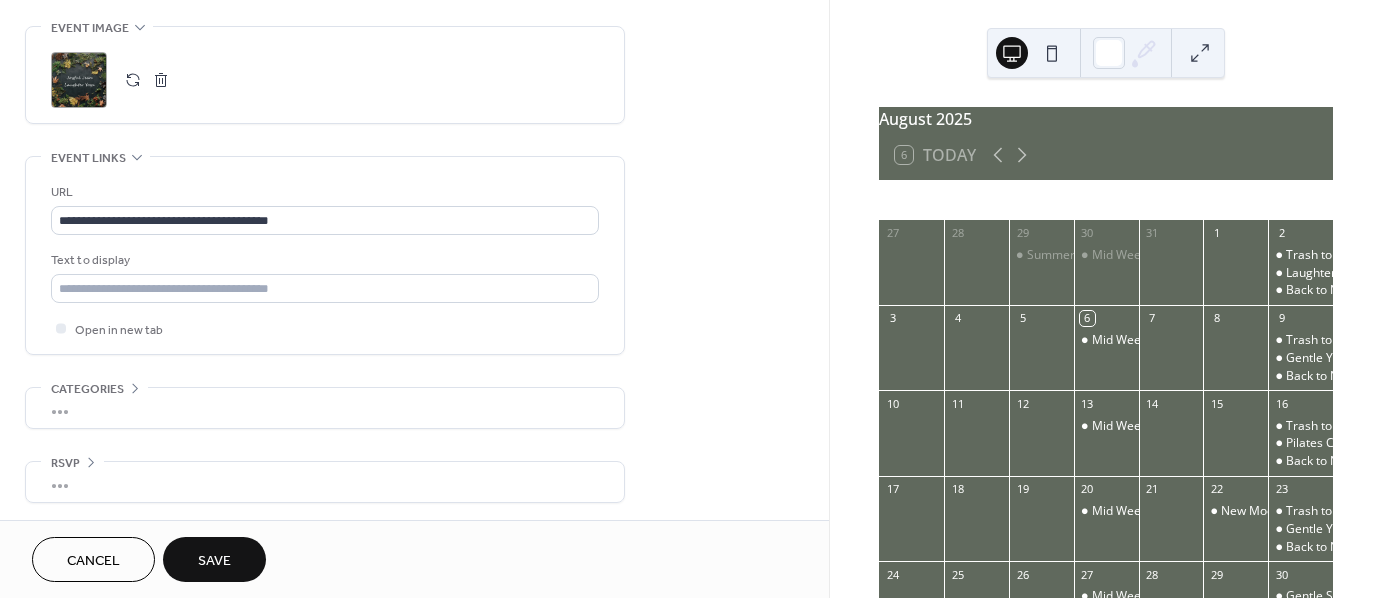 click on "Save" at bounding box center (214, 559) 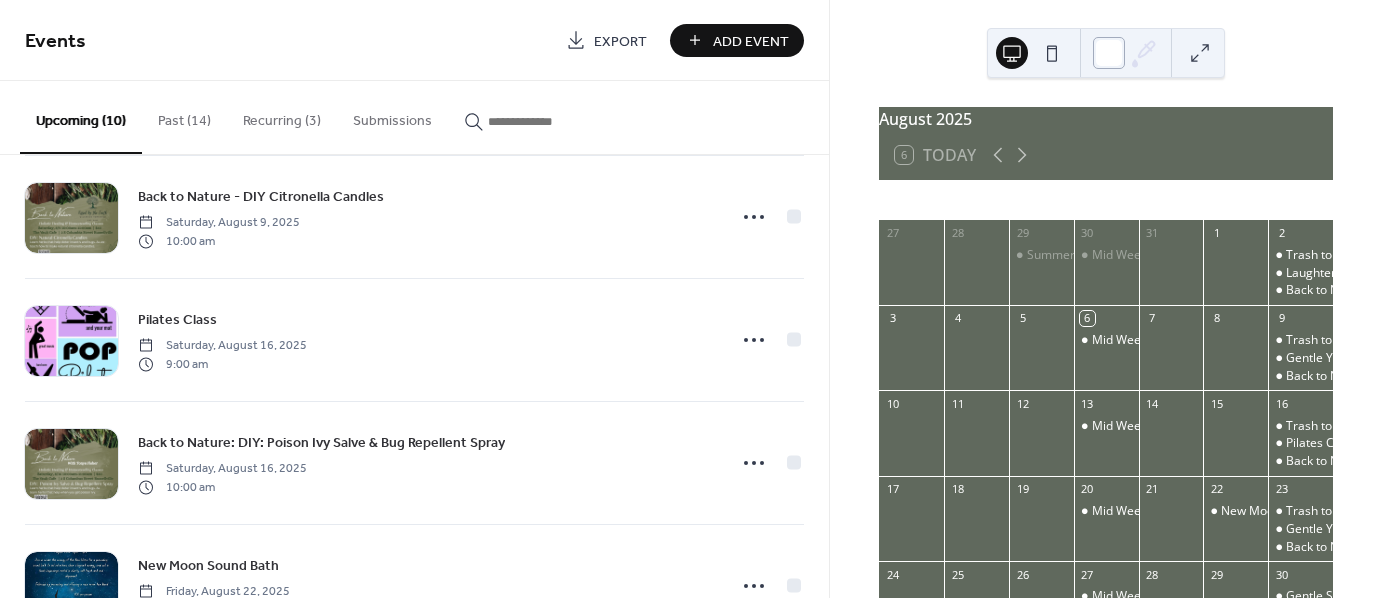 scroll, scrollTop: 200, scrollLeft: 0, axis: vertical 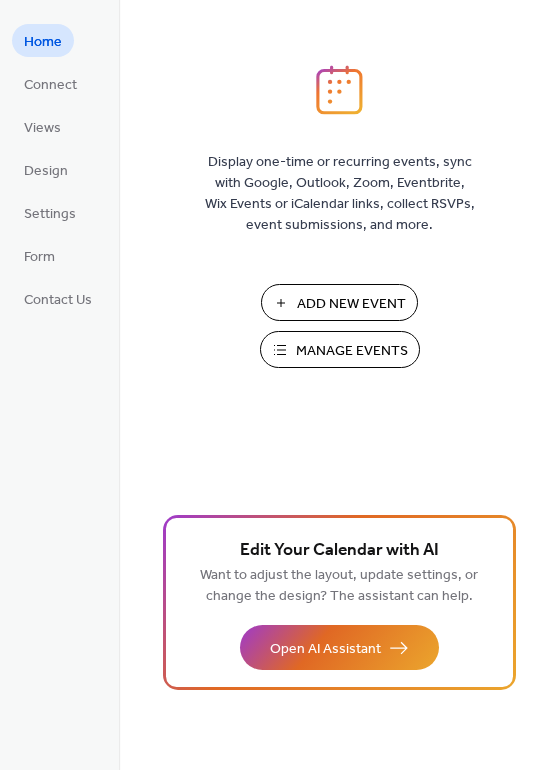 click on "Manage Events" at bounding box center [352, 351] 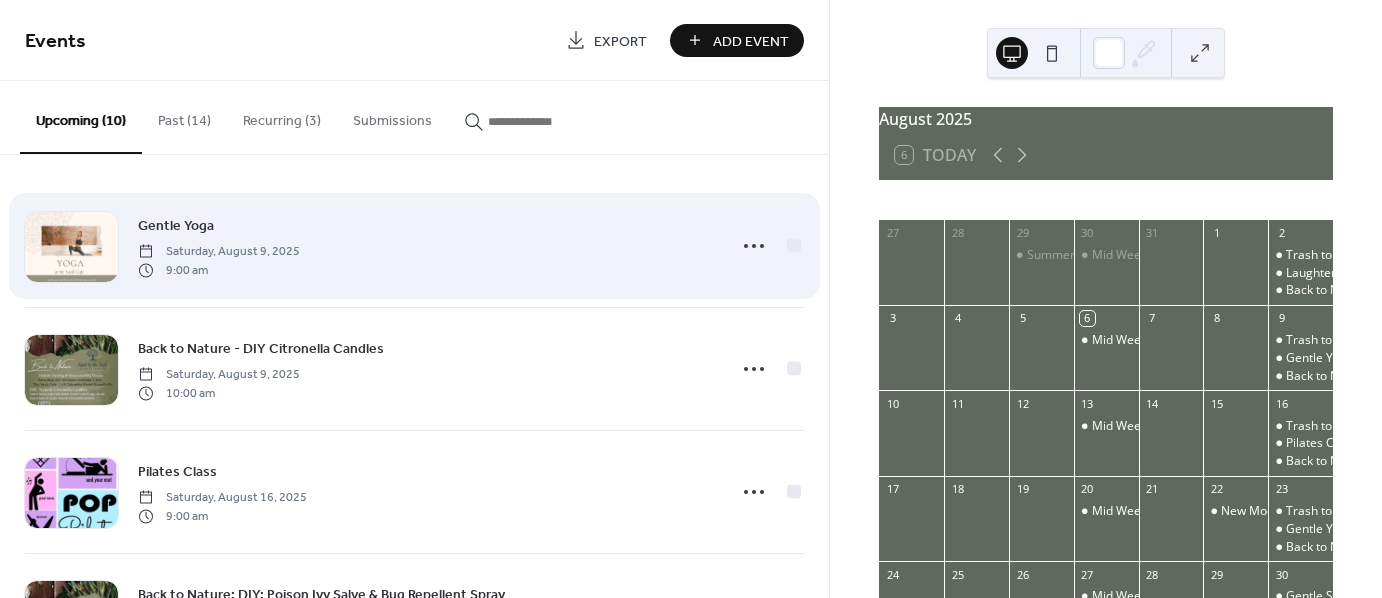 scroll, scrollTop: 0, scrollLeft: 0, axis: both 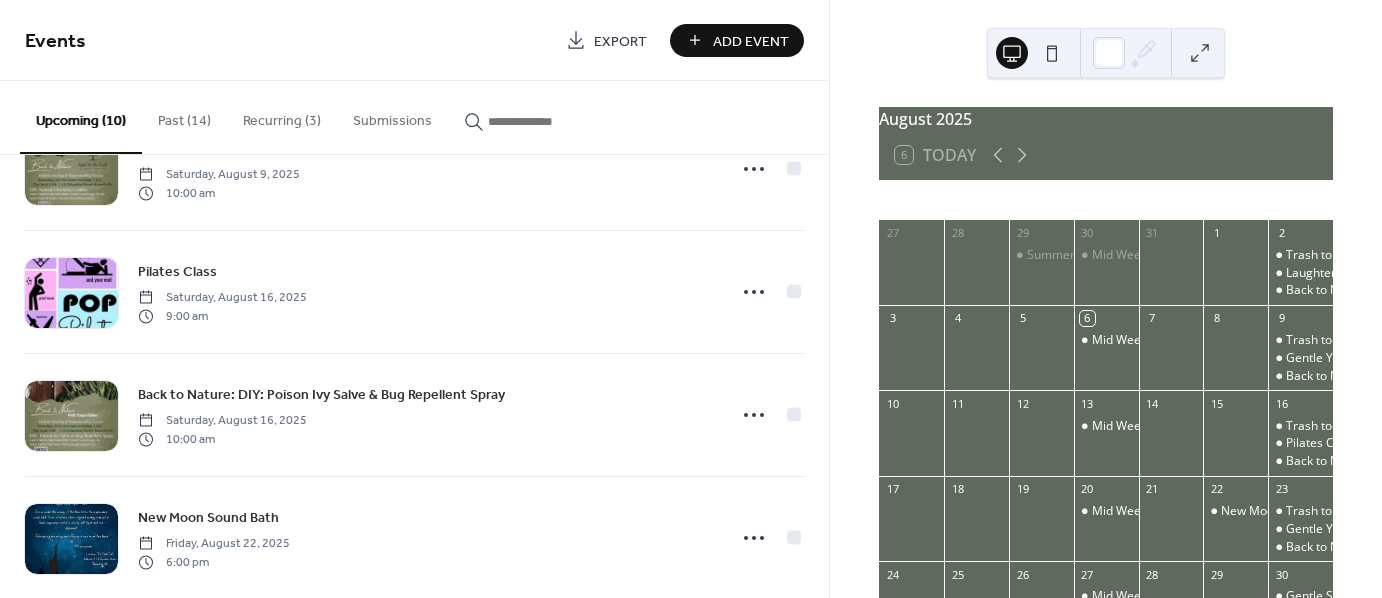 click on "Recurring (3)" at bounding box center (282, 116) 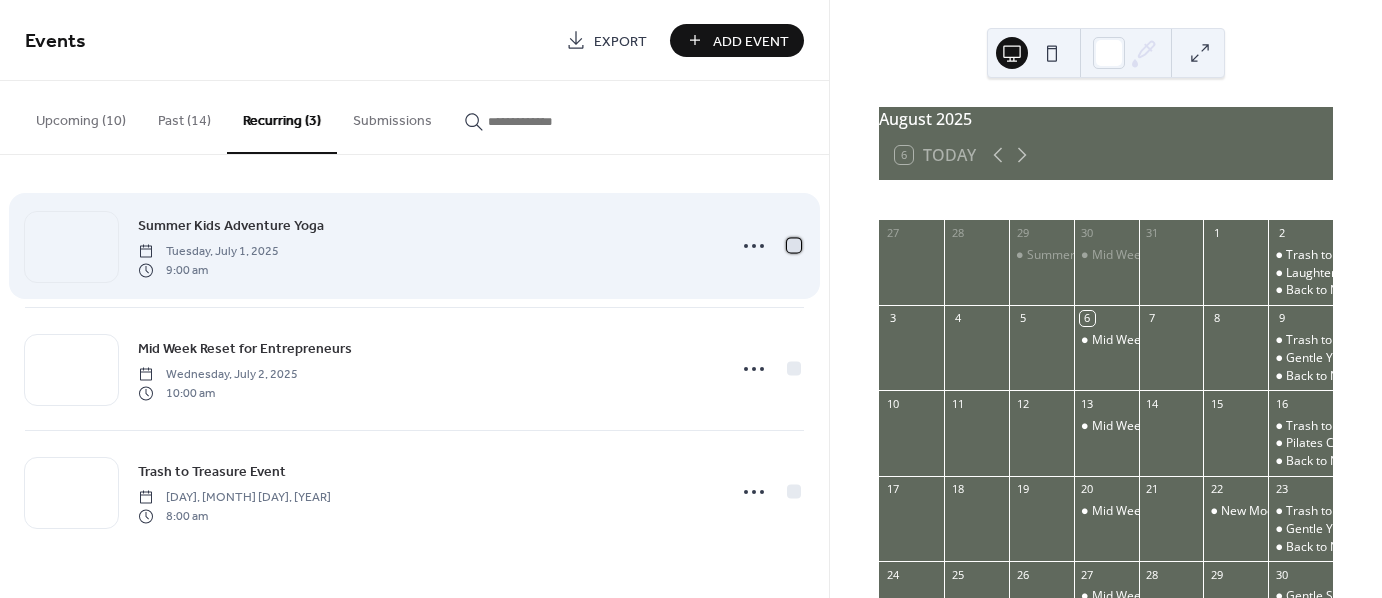 click at bounding box center (794, 245) 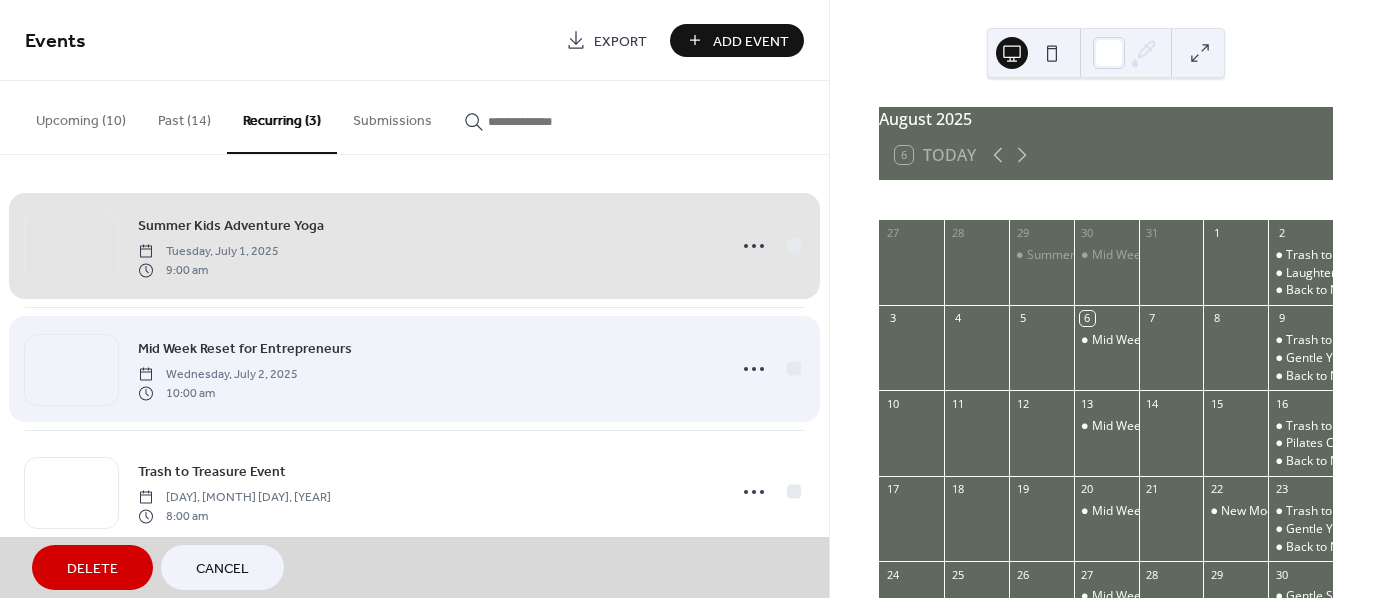 click on "Mid Week Reset for Entrepreneurs  Wednesday, July 2, 2025 10:00 am" at bounding box center (414, 368) 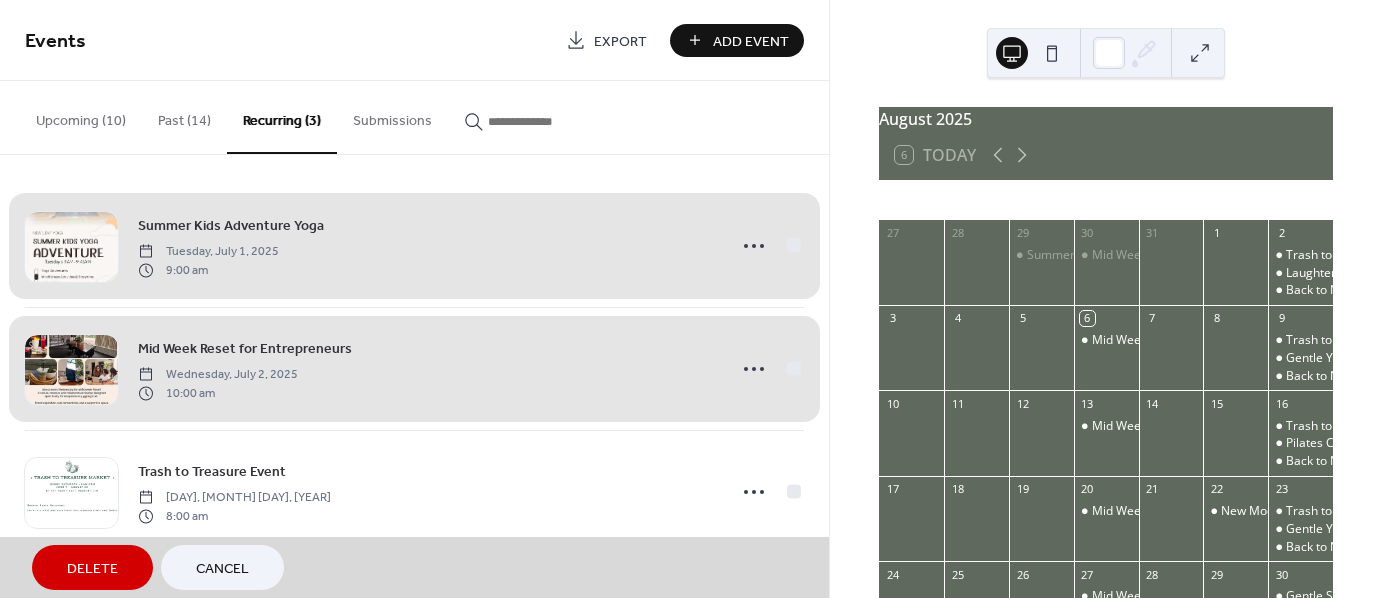 click on "Delete" at bounding box center (92, 569) 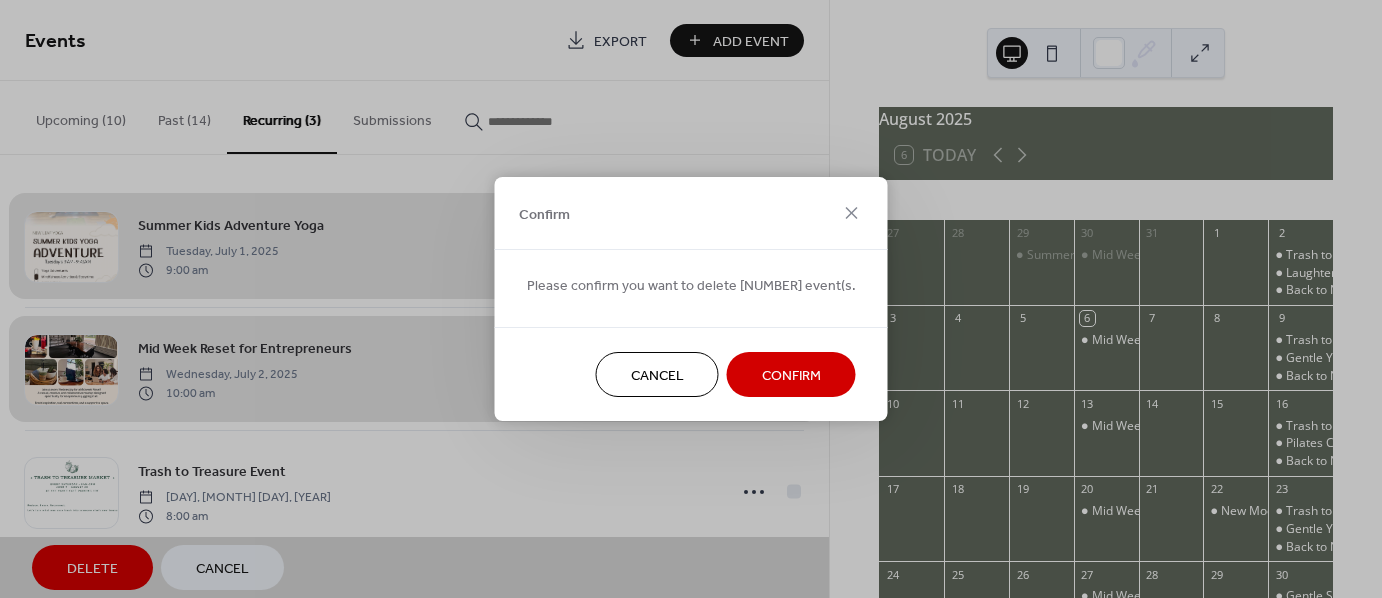 click on "Confirm" at bounding box center (791, 374) 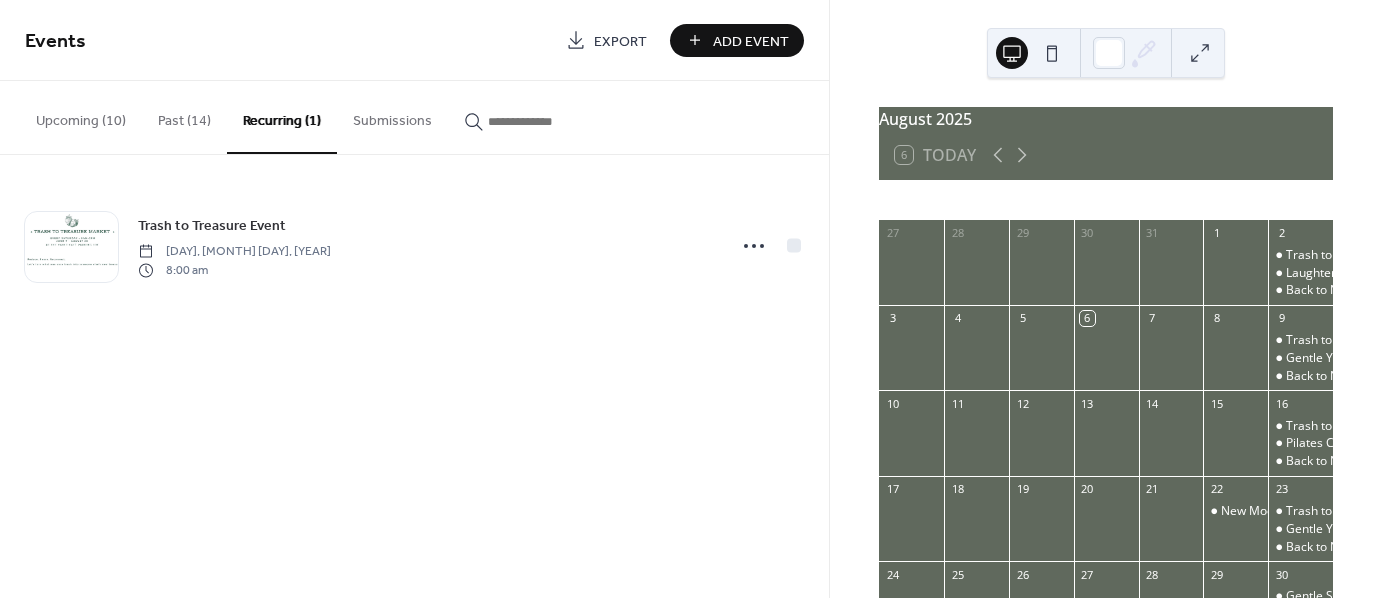click on "Add Event" at bounding box center (751, 41) 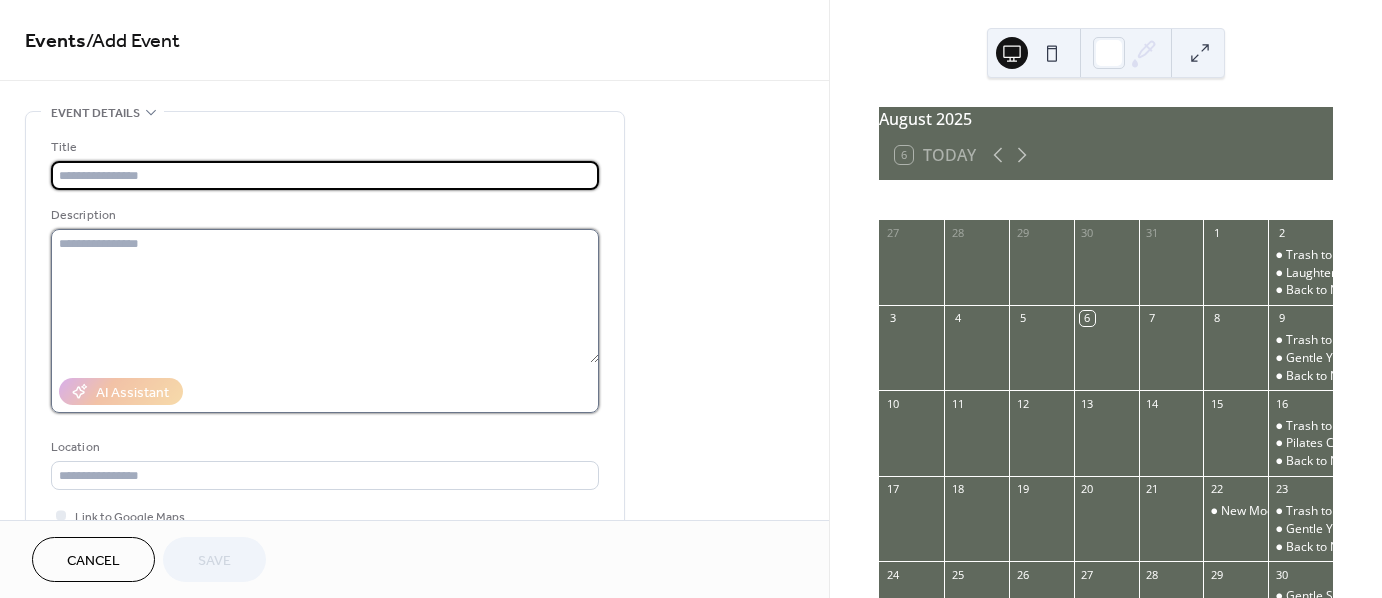 click at bounding box center (325, 296) 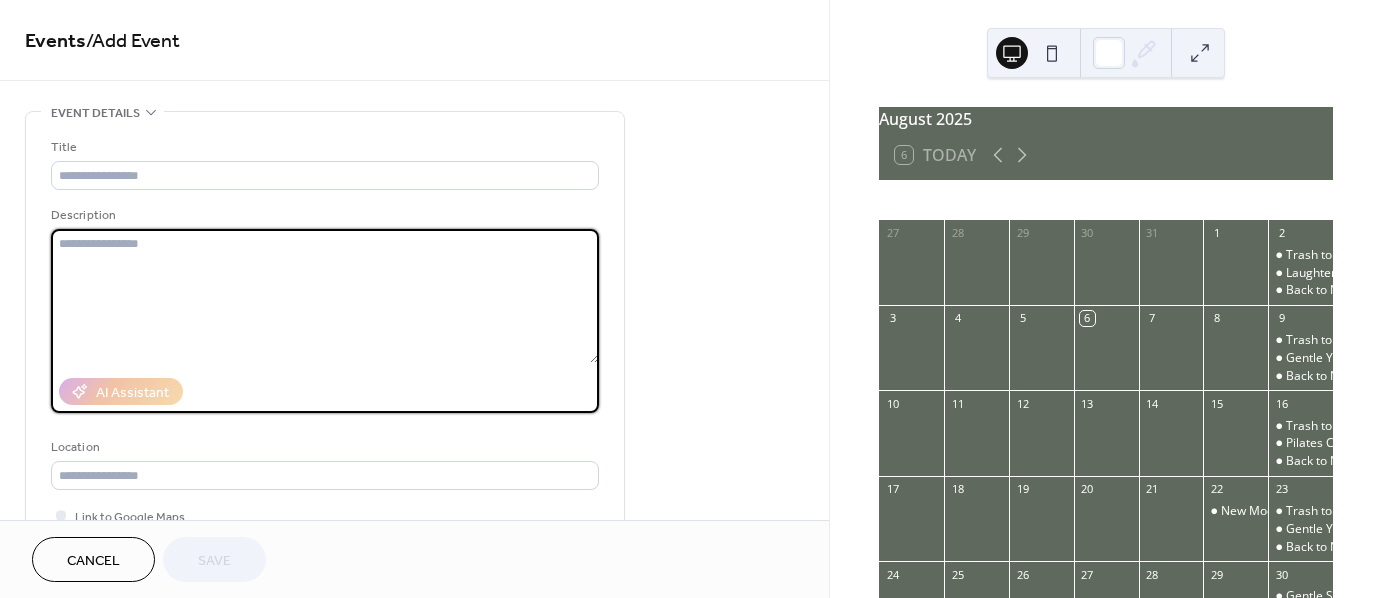 paste on "**********" 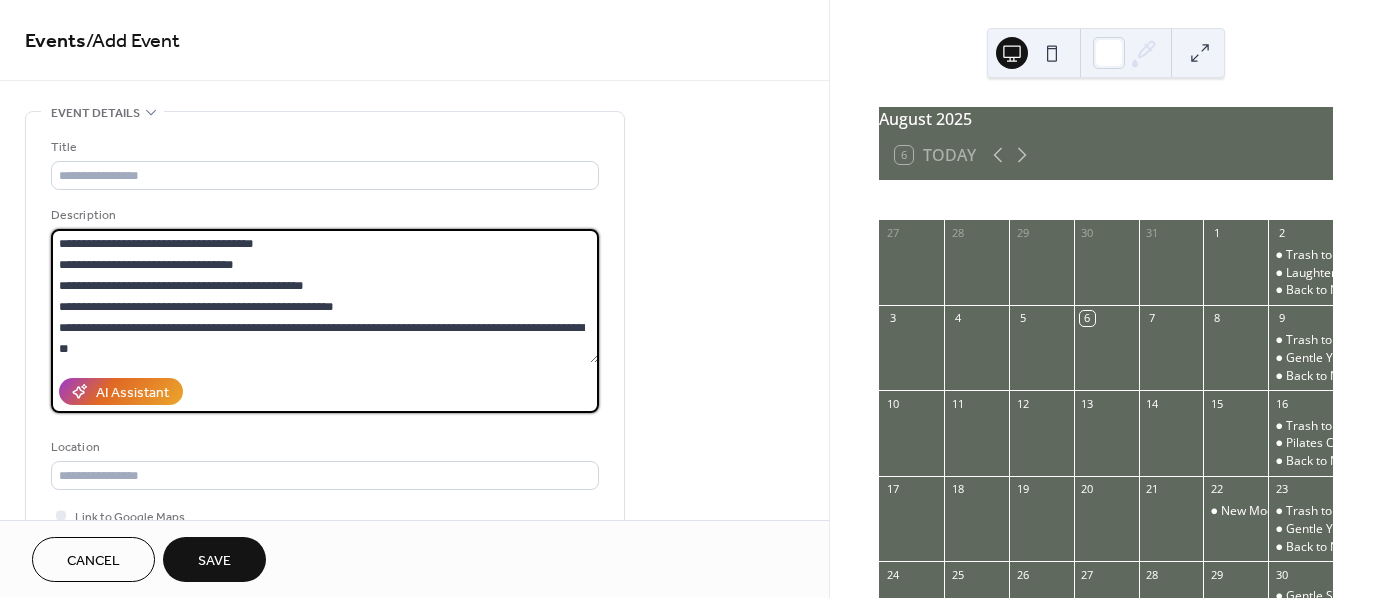 scroll, scrollTop: 0, scrollLeft: 0, axis: both 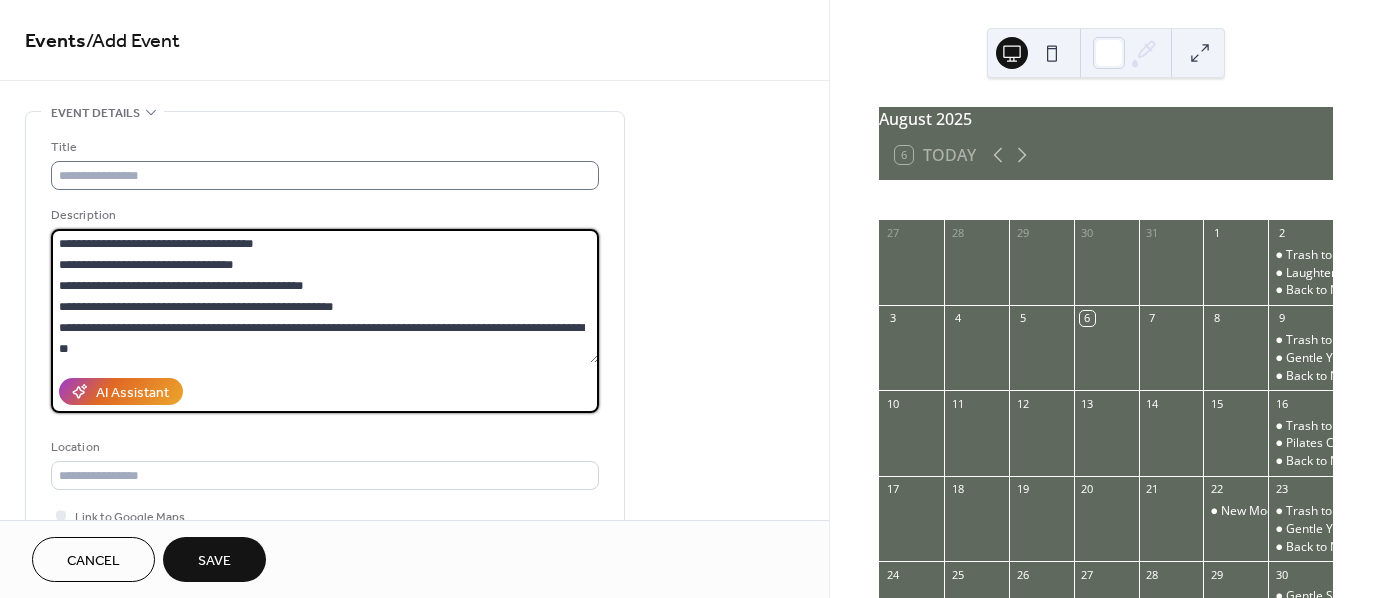 type on "**********" 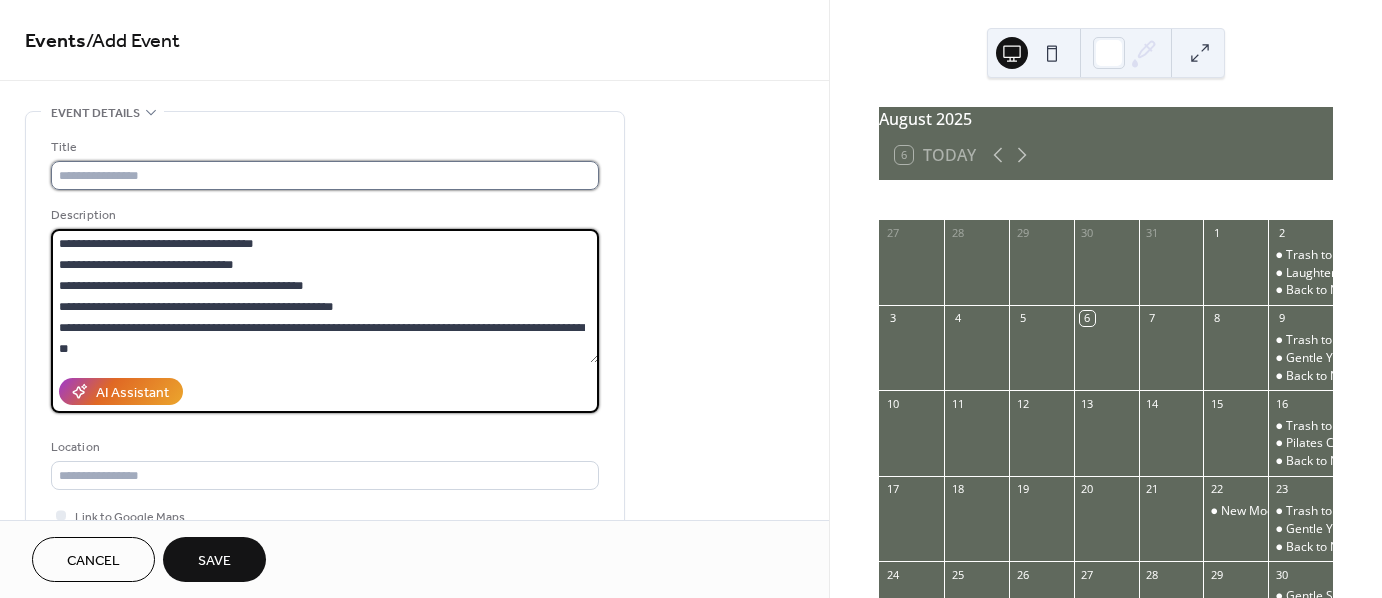 click at bounding box center (325, 175) 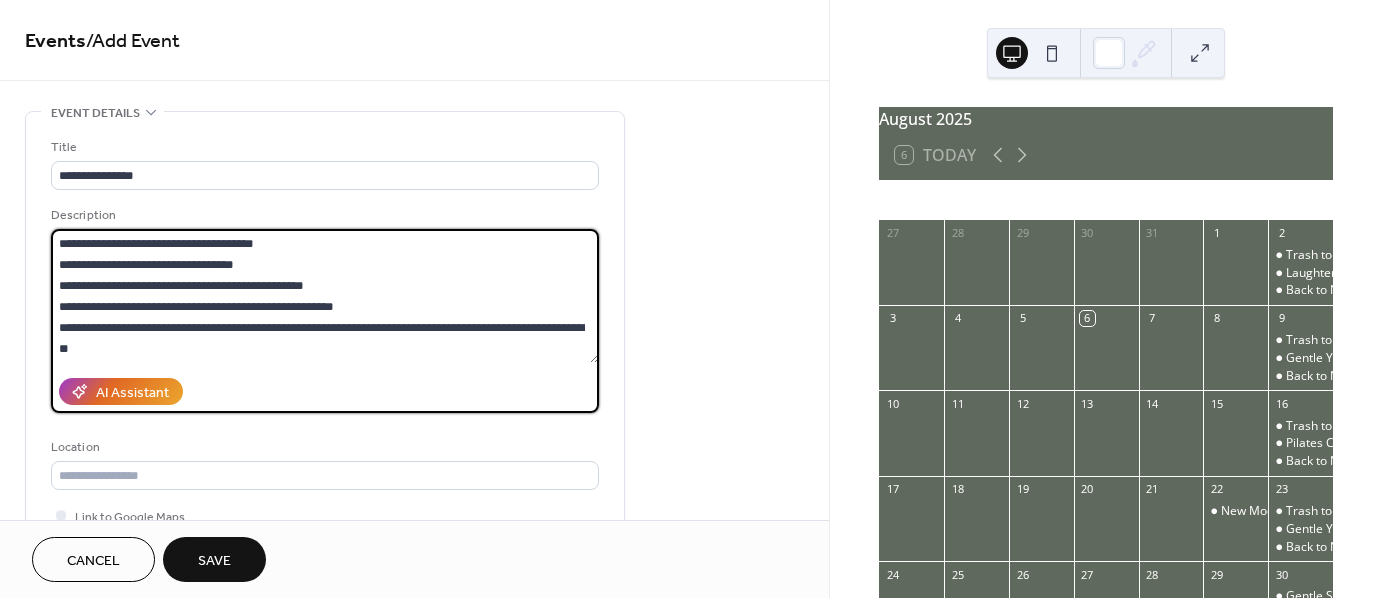 drag, startPoint x: 214, startPoint y: 308, endPoint x: 60, endPoint y: 308, distance: 154 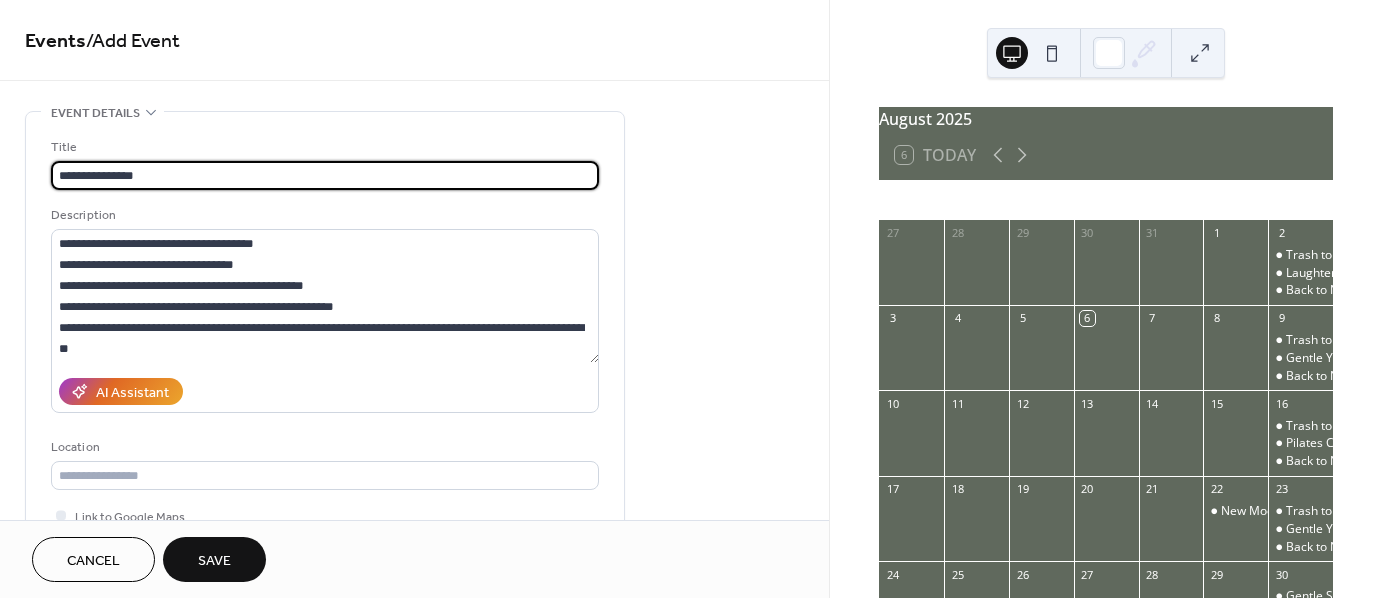 paste on "**********" 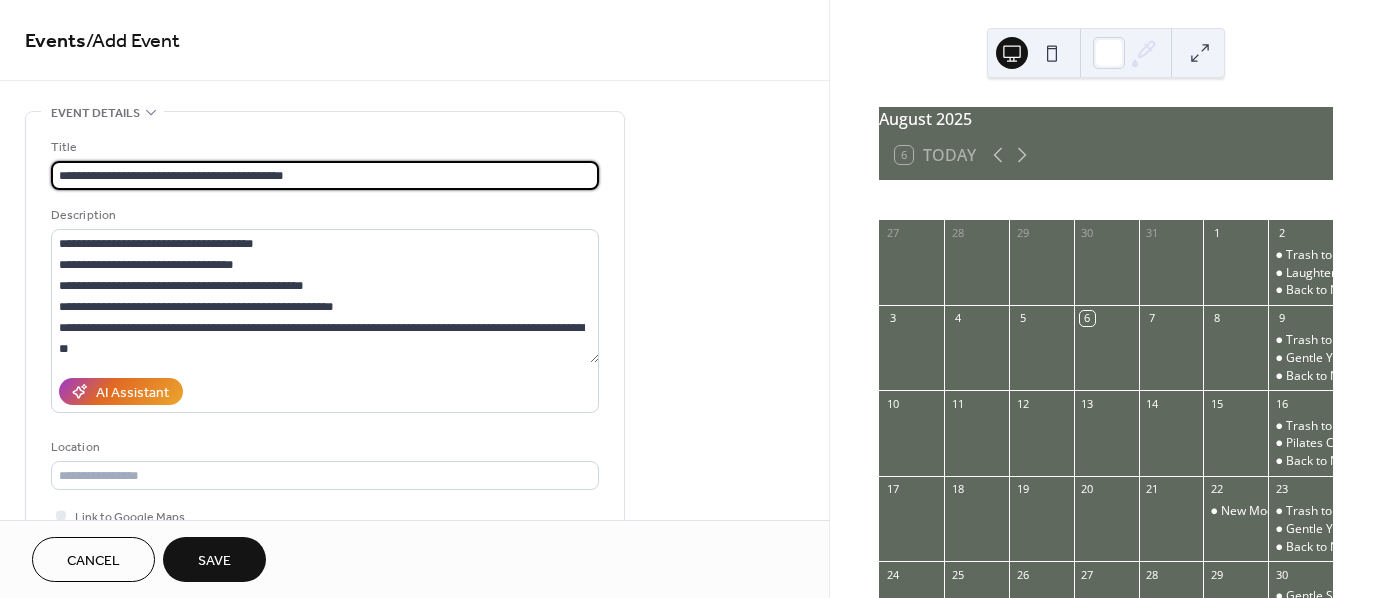 click on "**********" at bounding box center (325, 175) 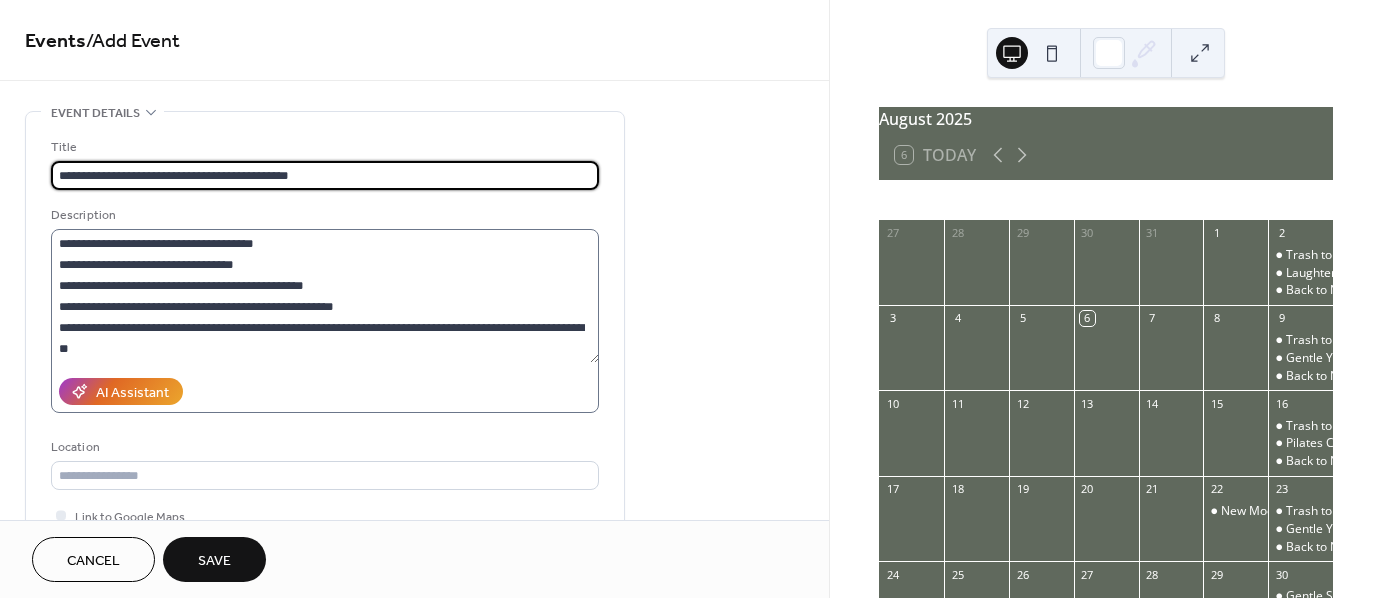 type on "**********" 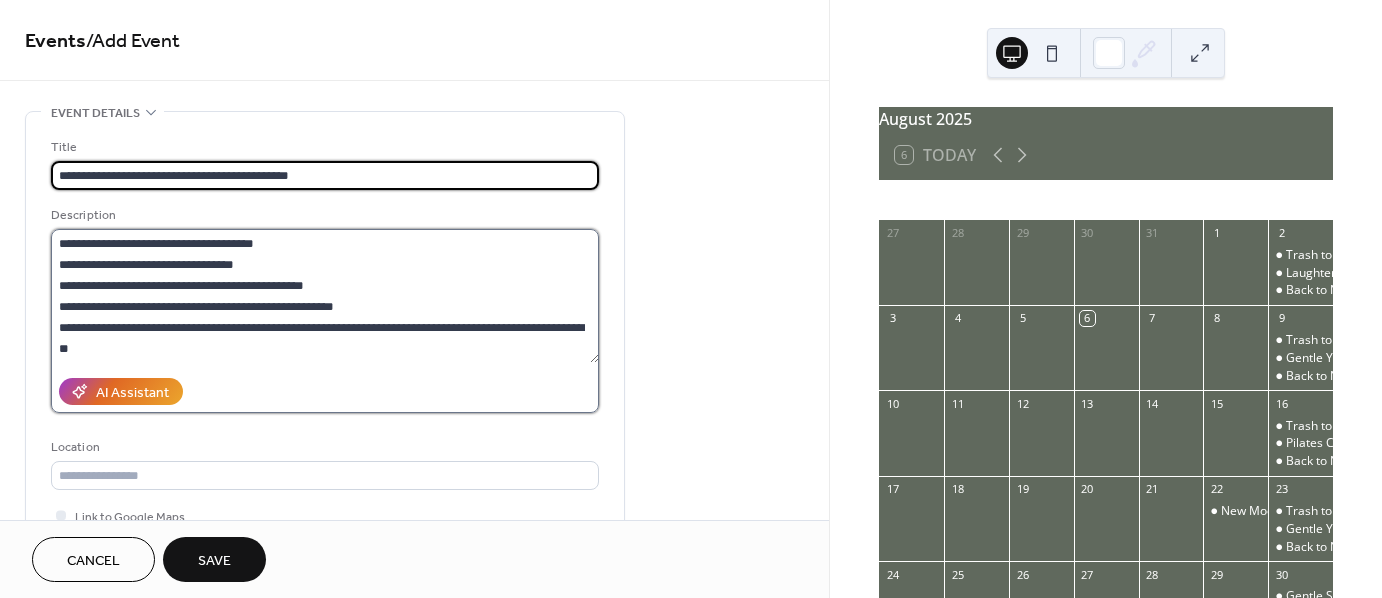 click on "**********" at bounding box center (325, 296) 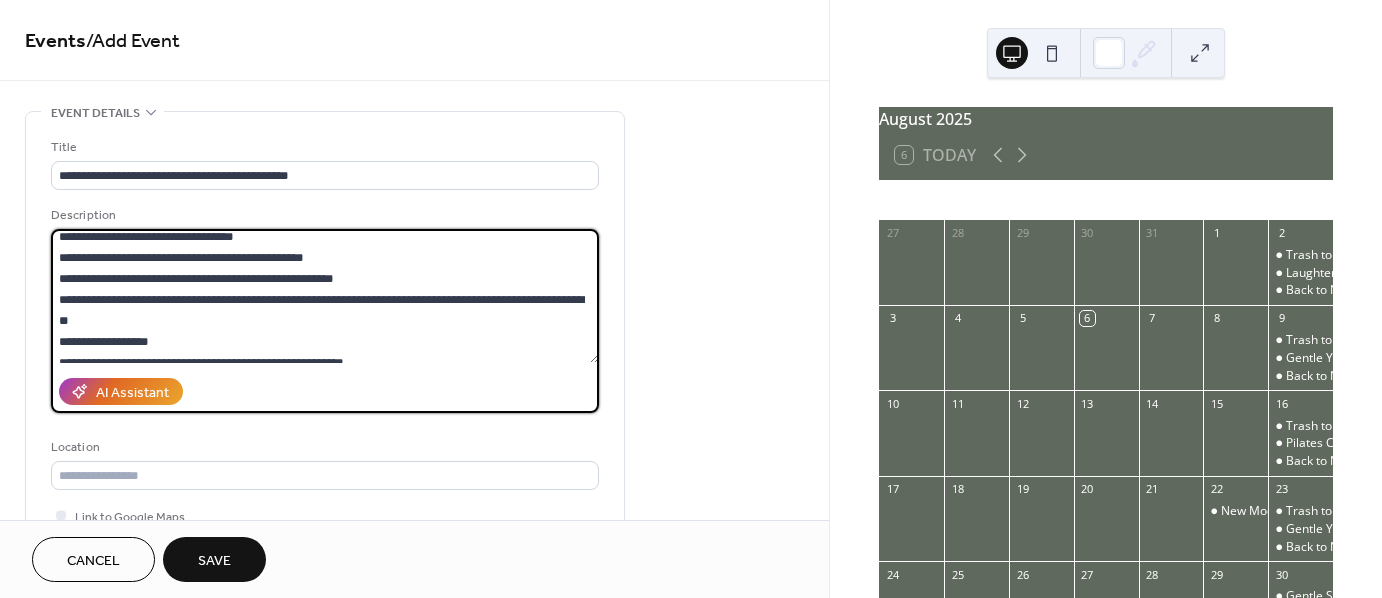 scroll, scrollTop: 41, scrollLeft: 0, axis: vertical 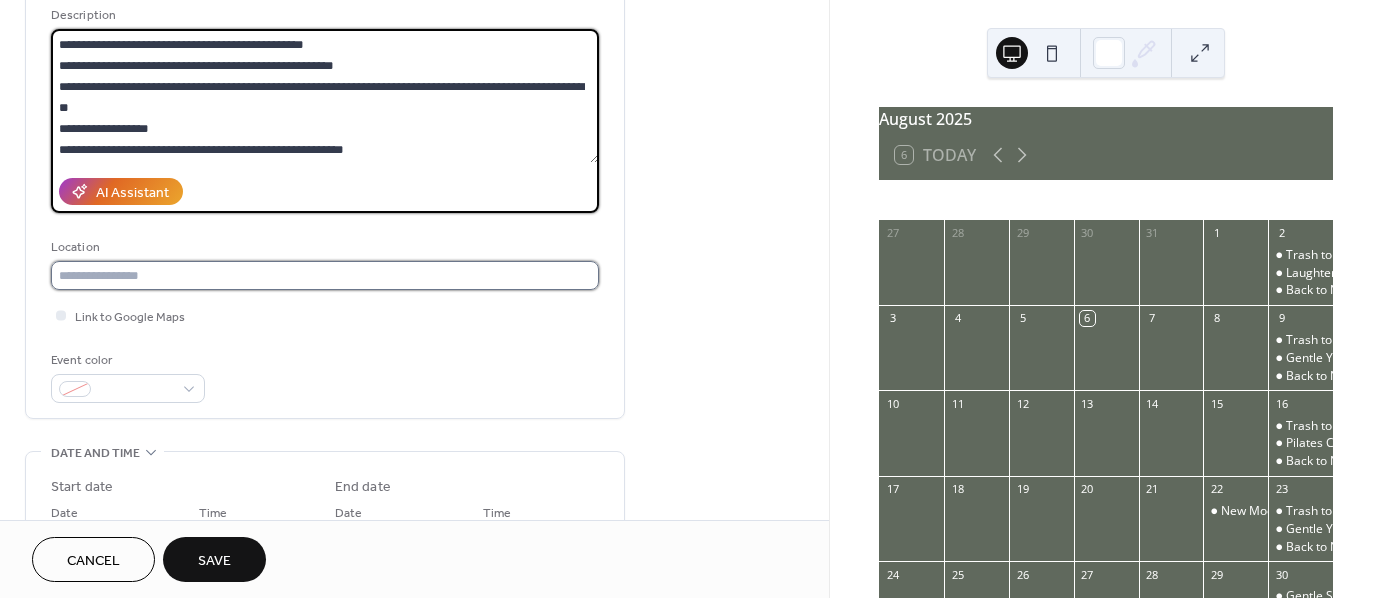 click at bounding box center (325, 275) 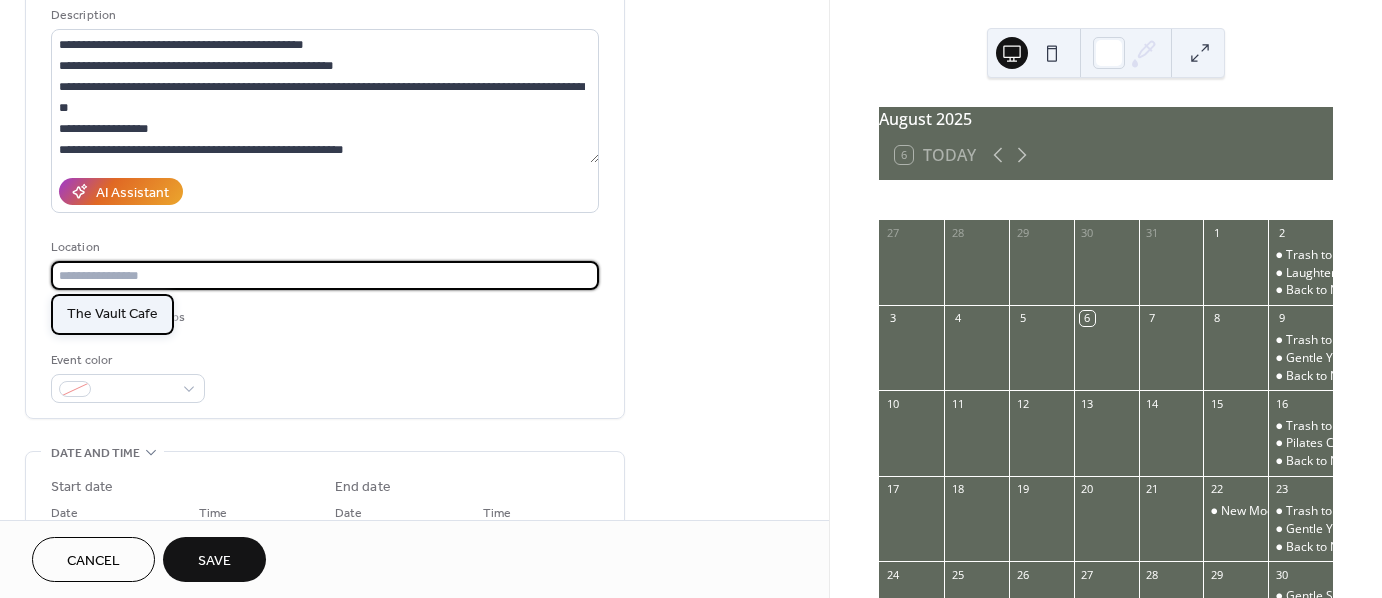 click on "The Vault Cafe" at bounding box center [112, 313] 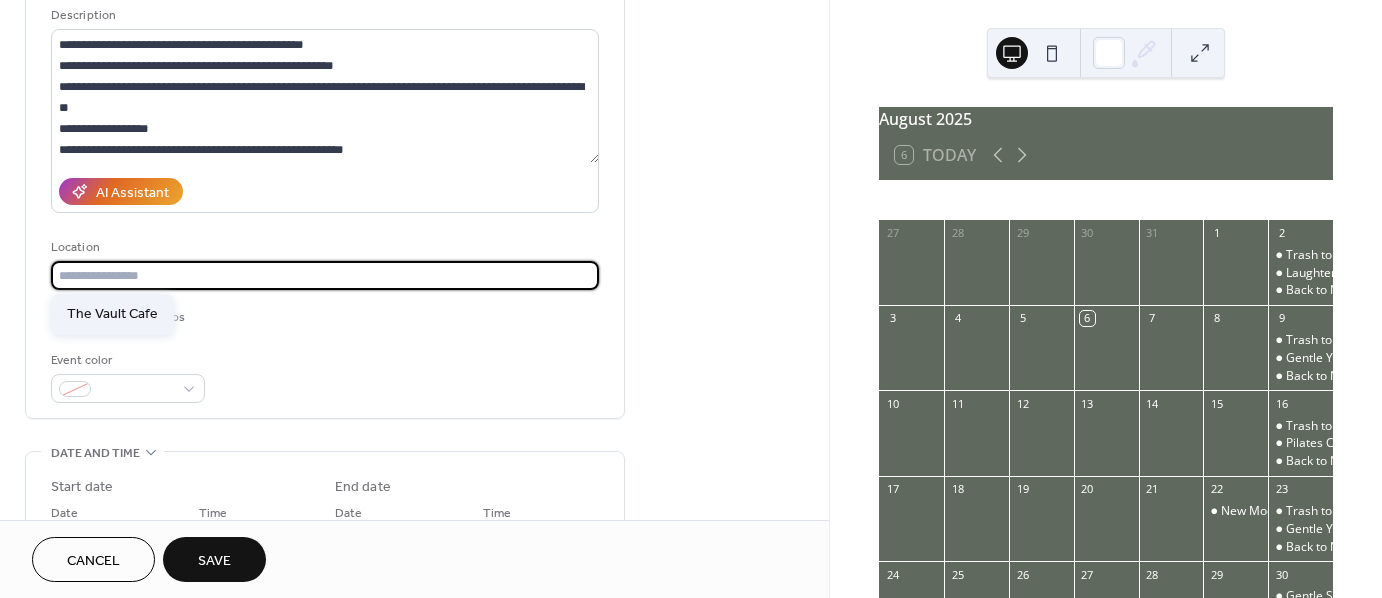 type on "**********" 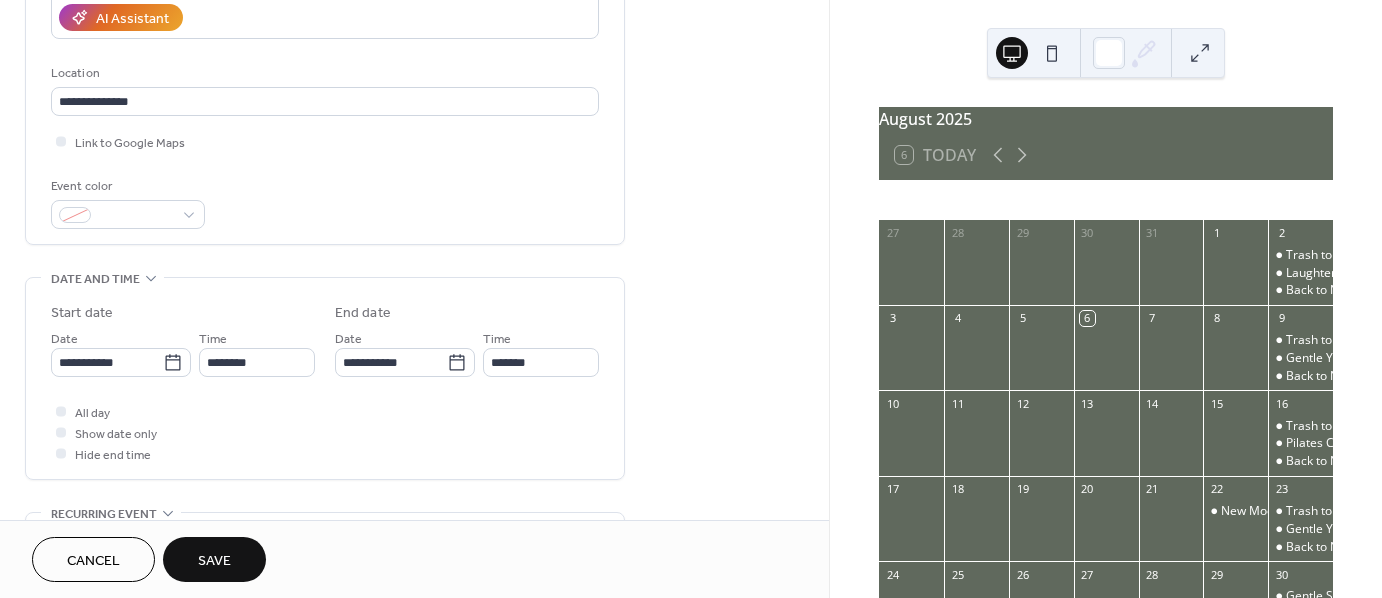 scroll, scrollTop: 400, scrollLeft: 0, axis: vertical 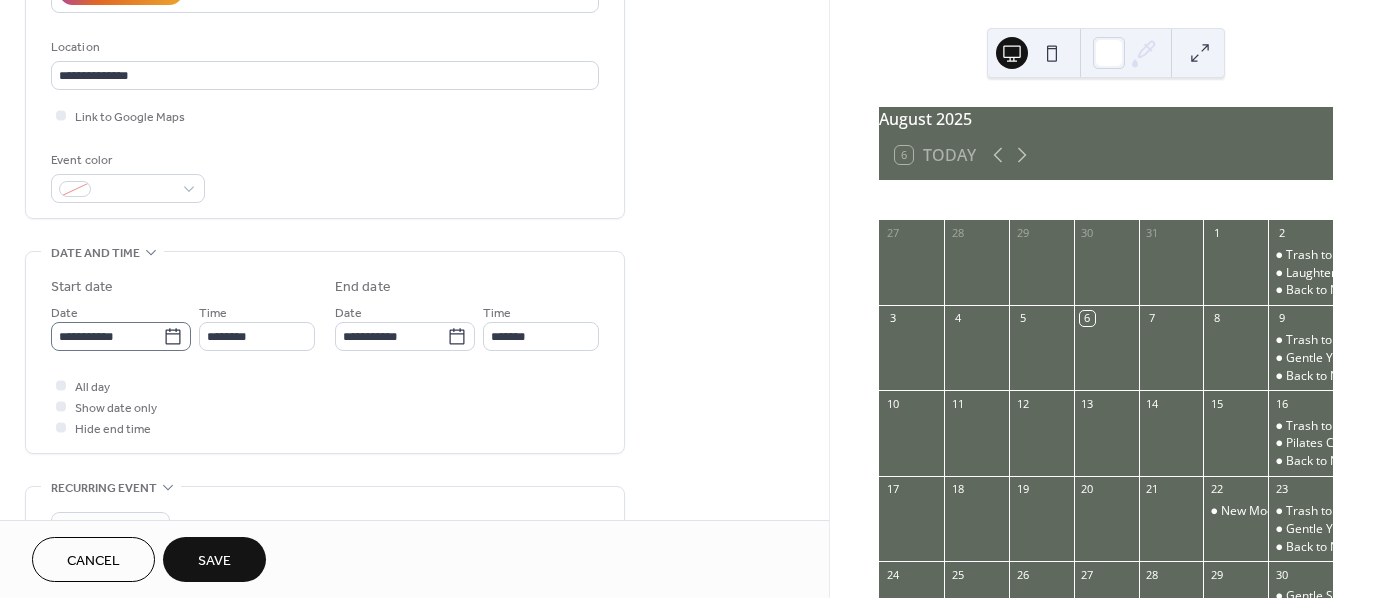 click 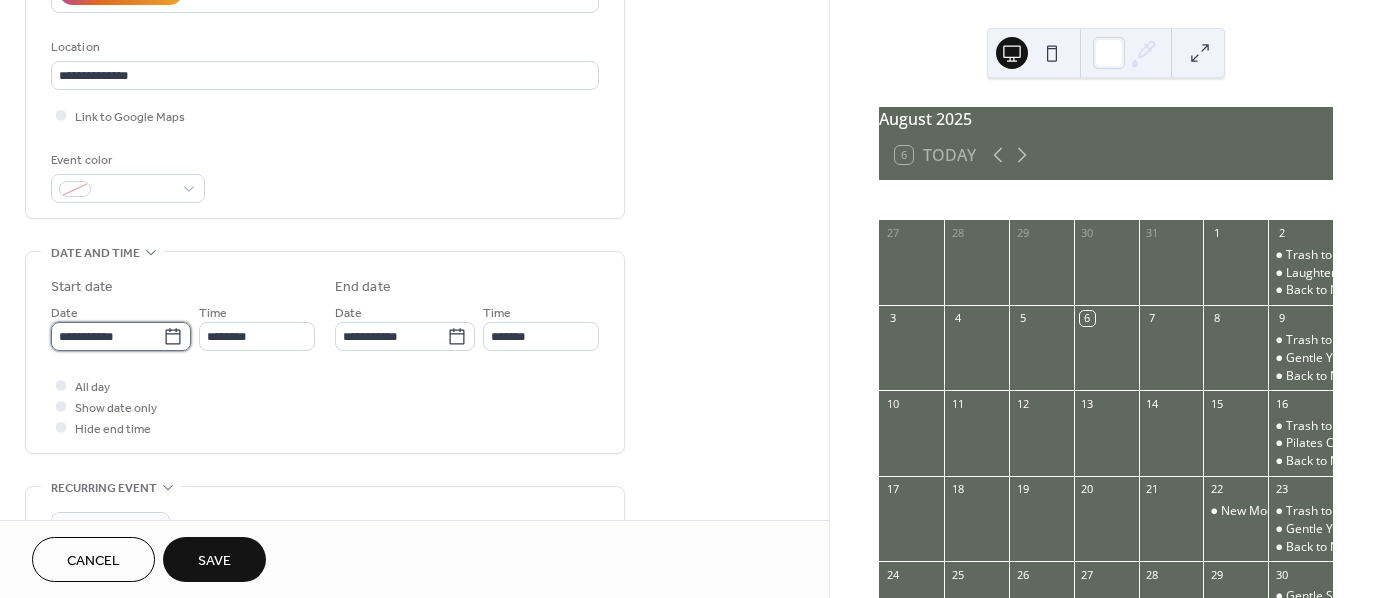 click on "**********" at bounding box center (107, 336) 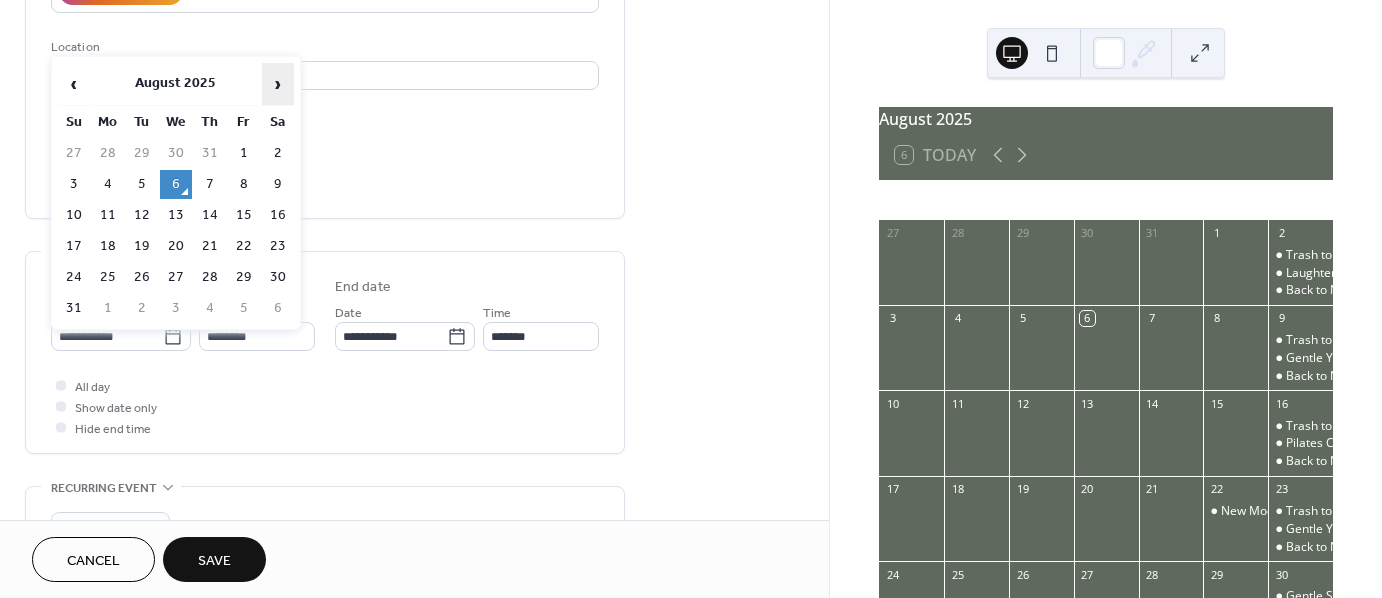 click on "›" at bounding box center (278, 84) 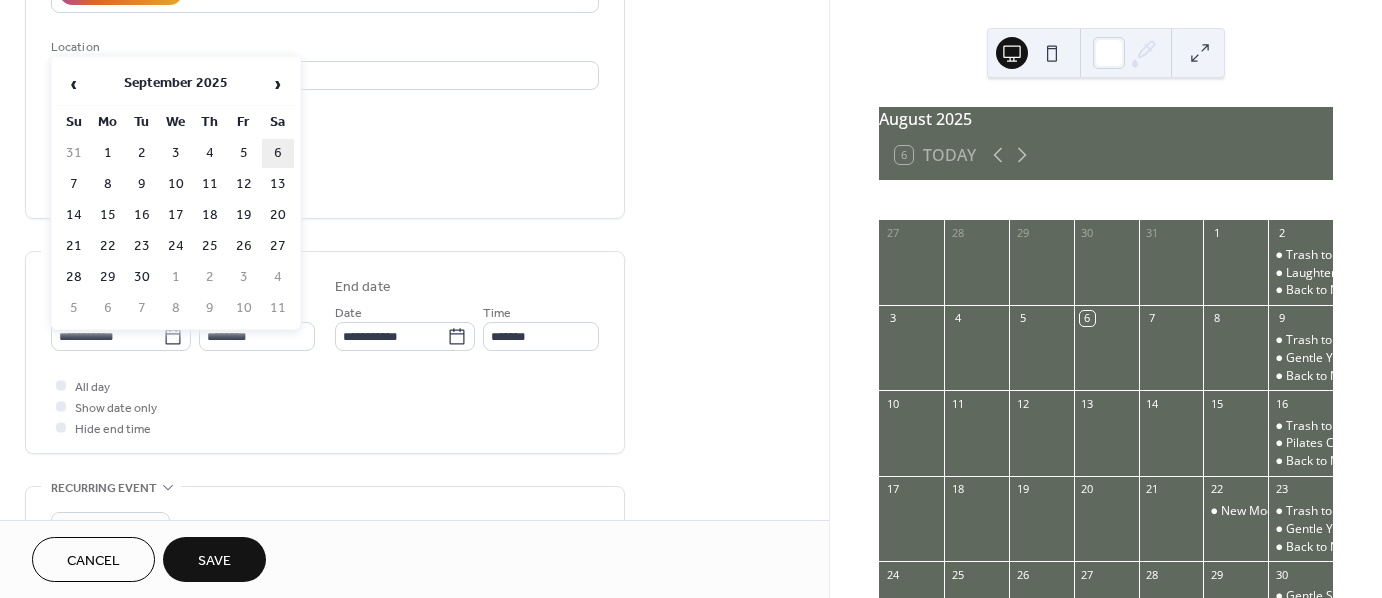 click on "6" at bounding box center (278, 153) 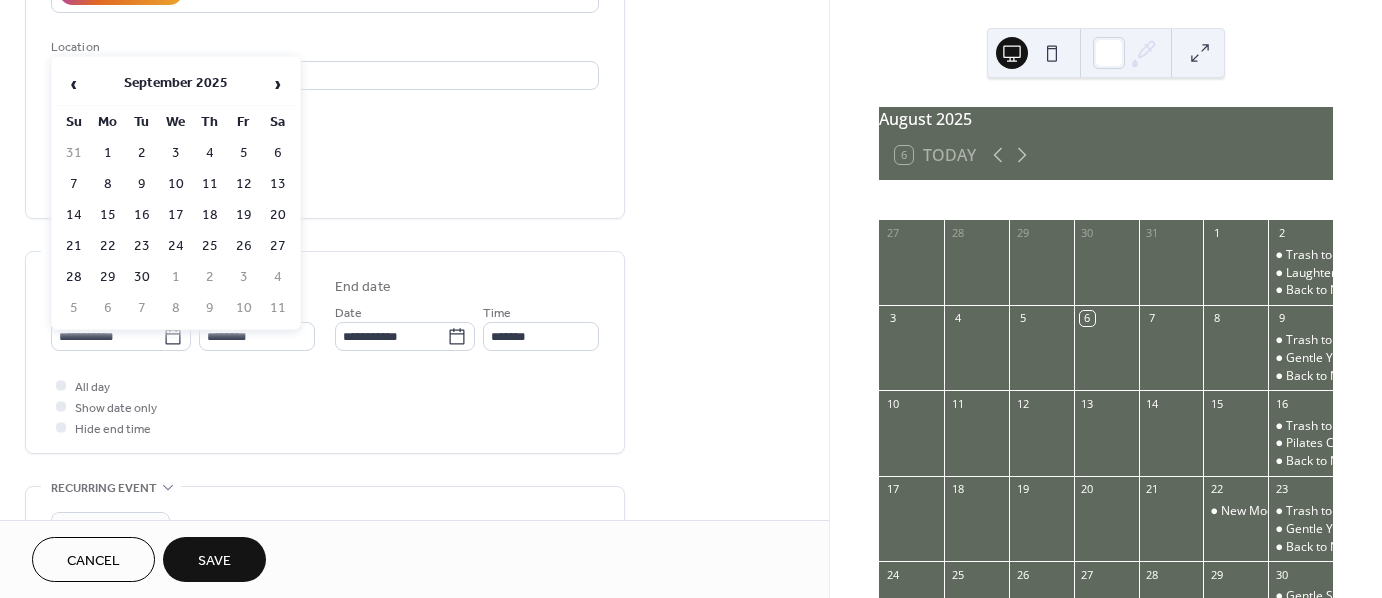 type on "**********" 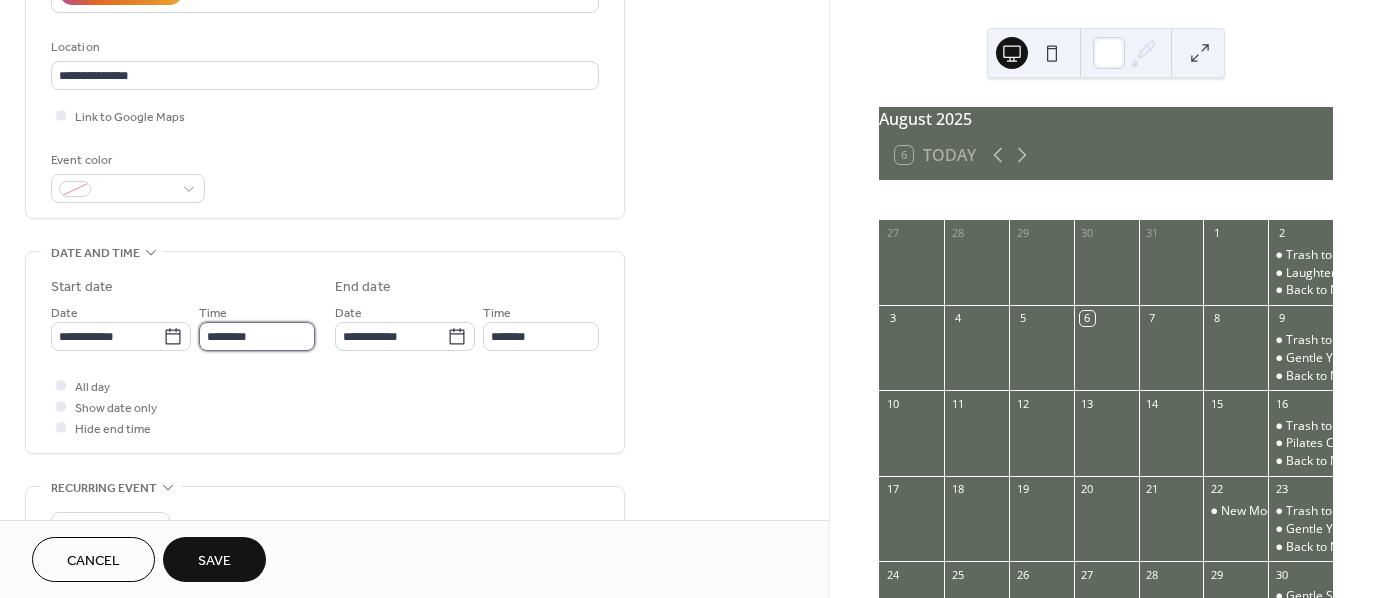 click on "********" at bounding box center [257, 336] 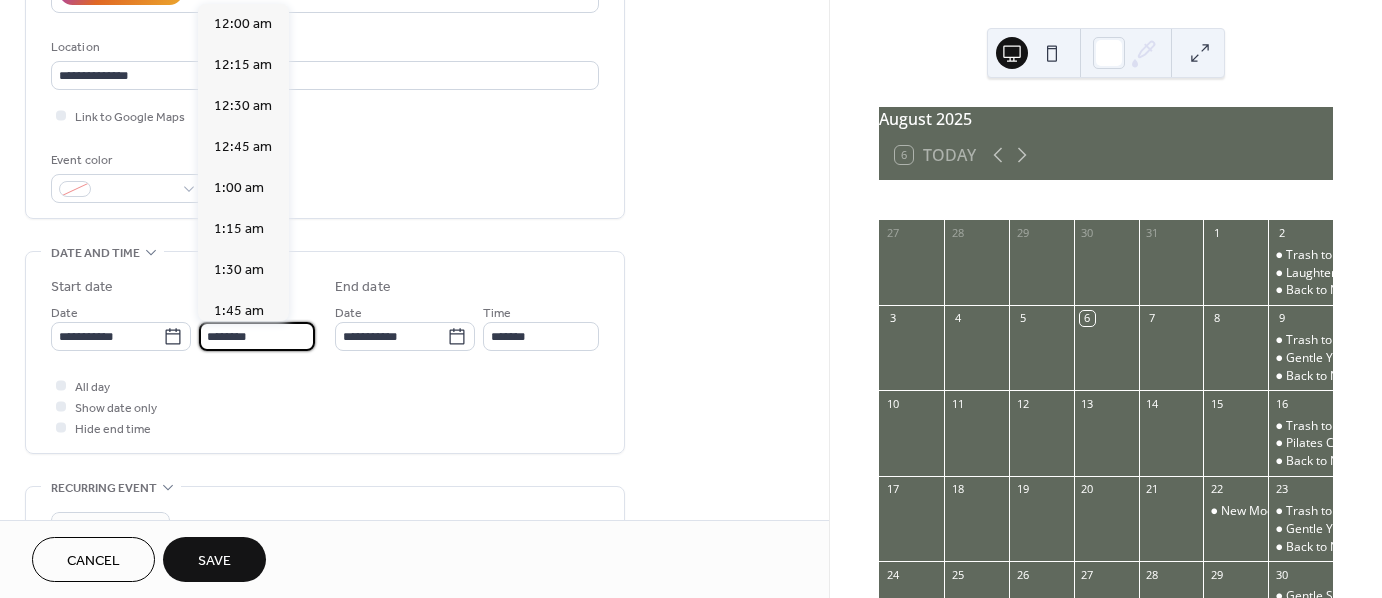 scroll, scrollTop: 1968, scrollLeft: 0, axis: vertical 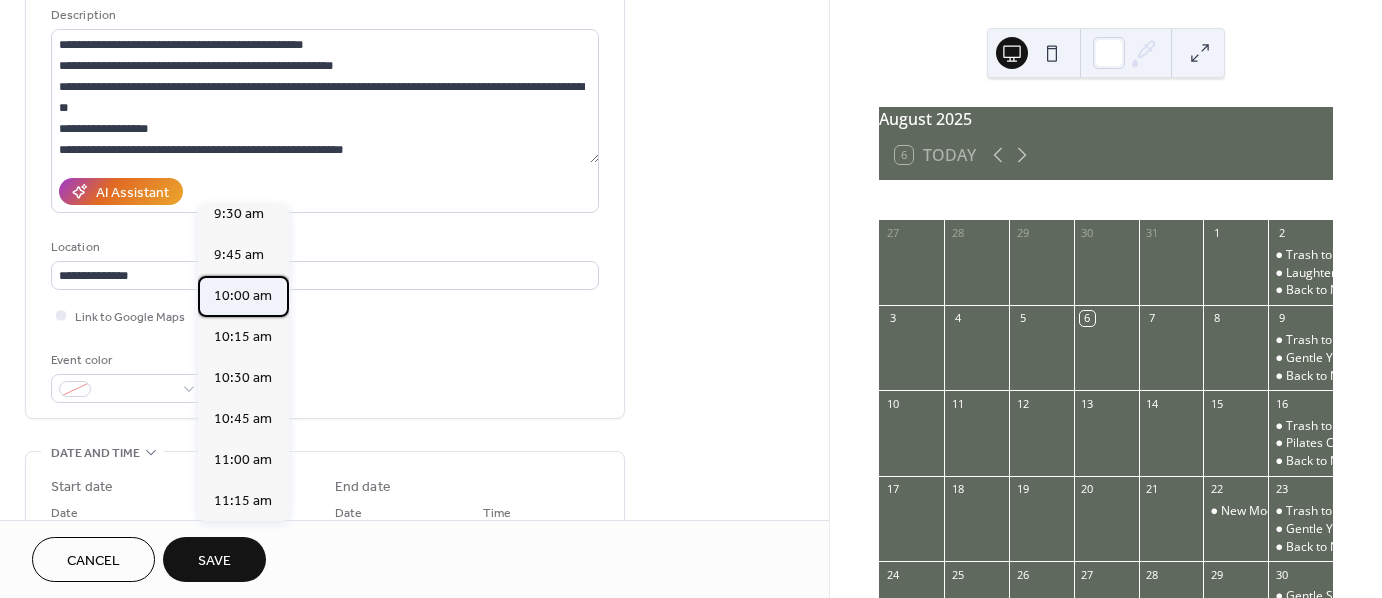 click on "10:00 am" at bounding box center (243, 296) 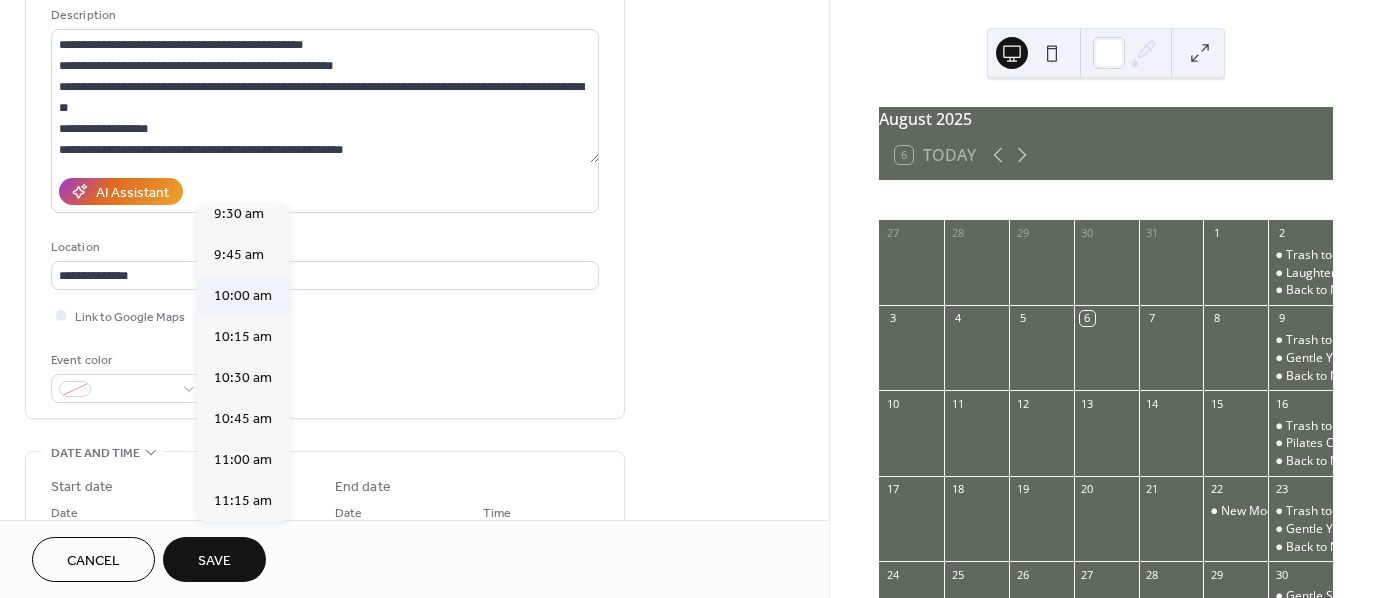type on "********" 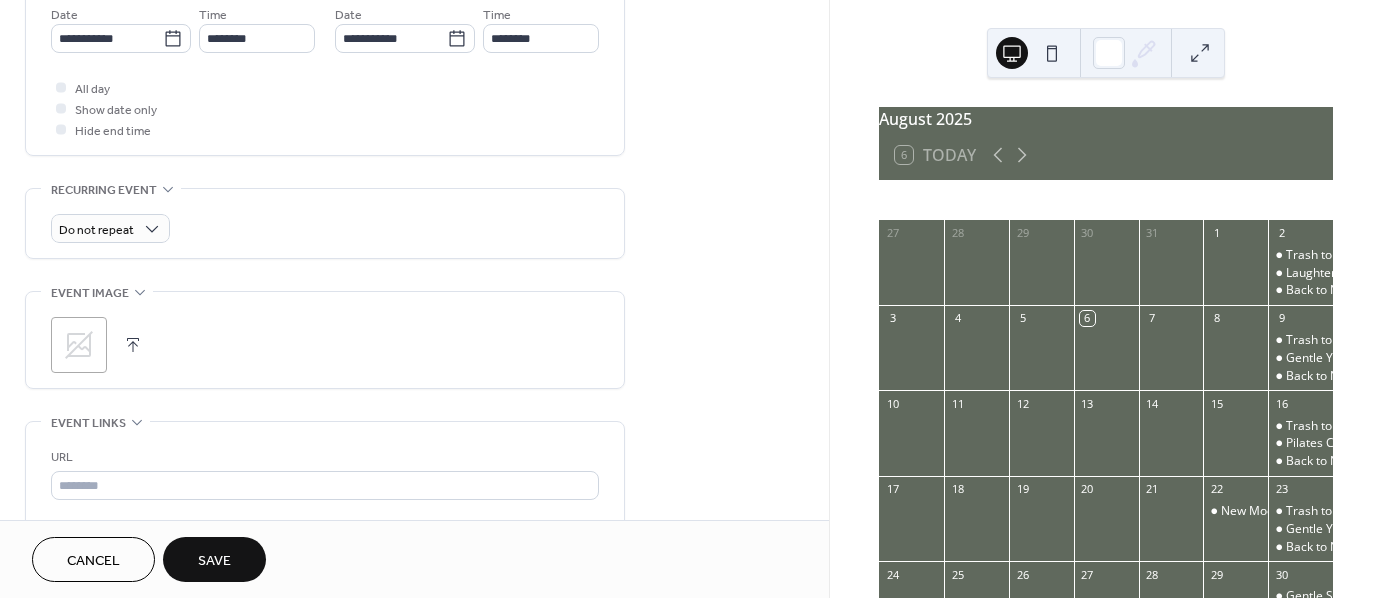scroll, scrollTop: 700, scrollLeft: 0, axis: vertical 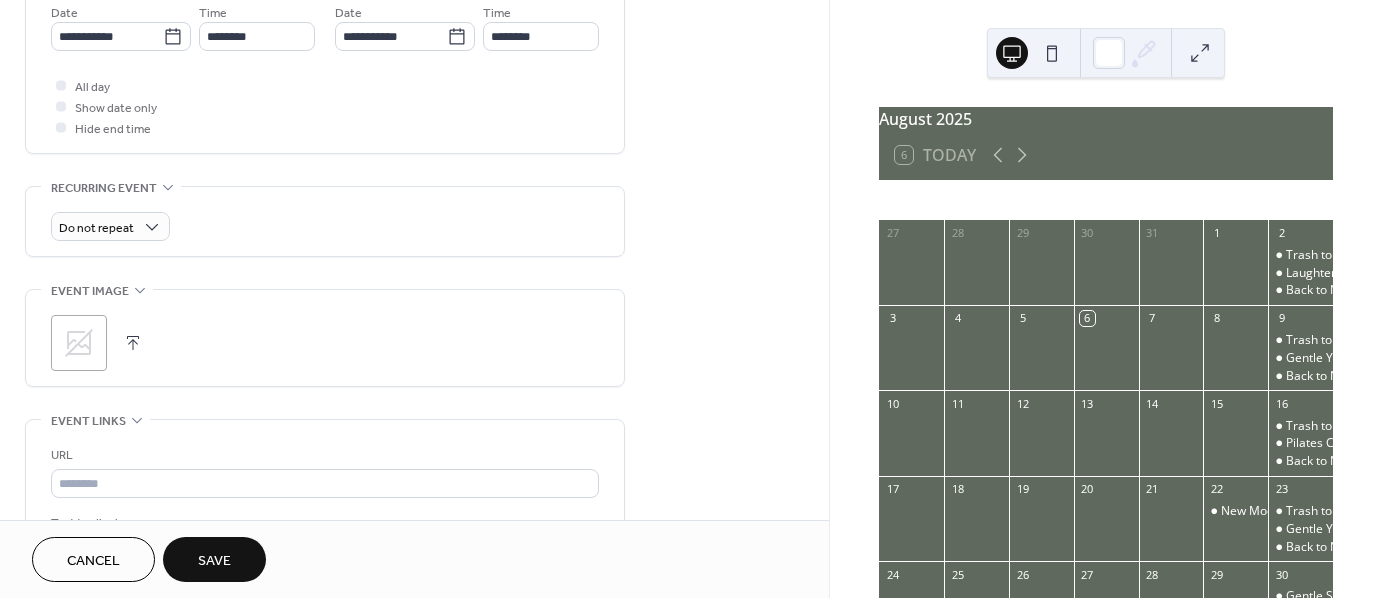 click at bounding box center (133, 343) 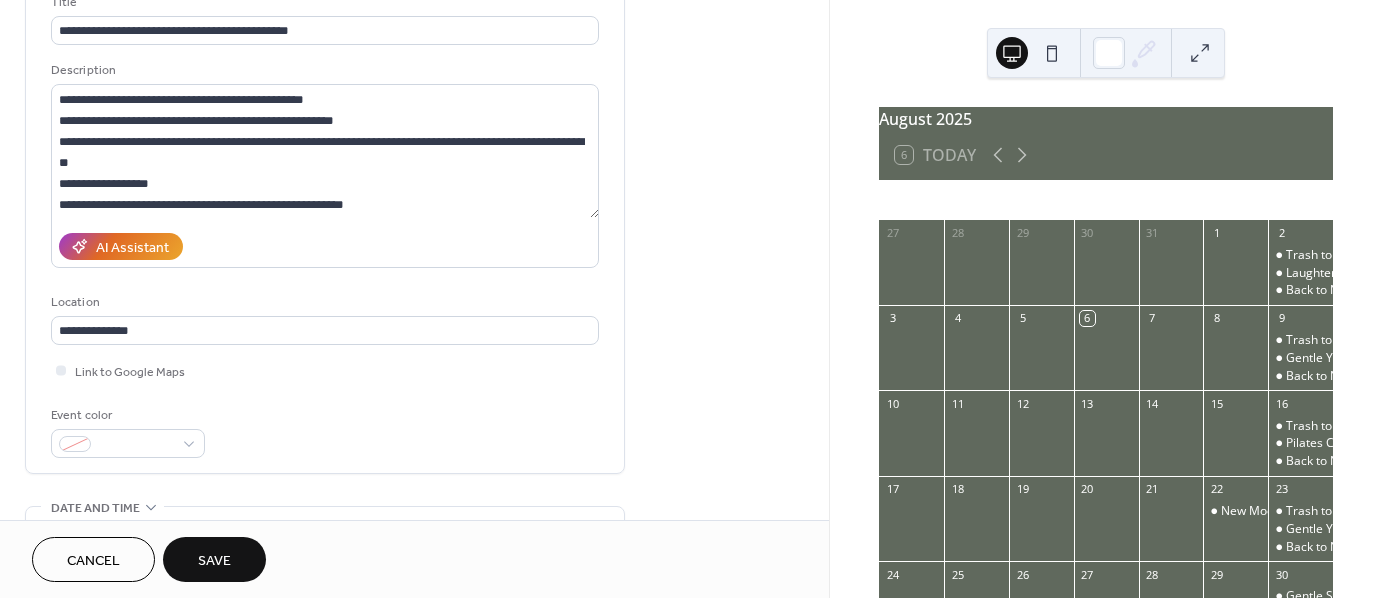 scroll, scrollTop: 0, scrollLeft: 0, axis: both 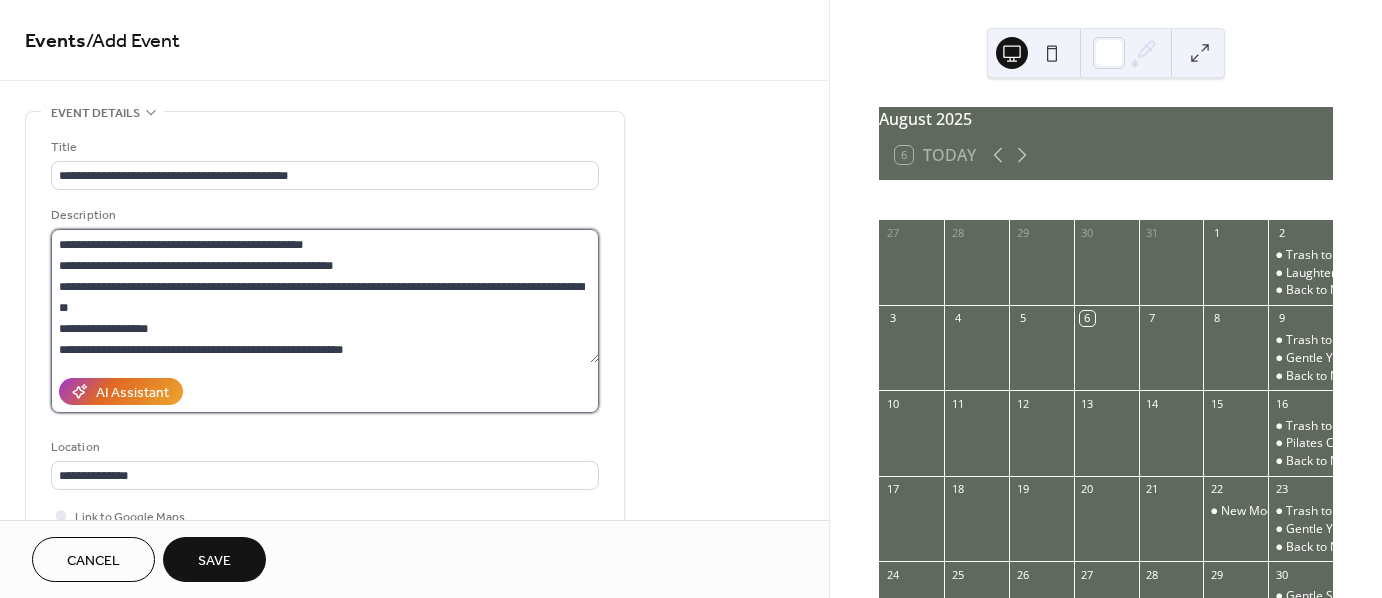 click on "**********" at bounding box center [325, 296] 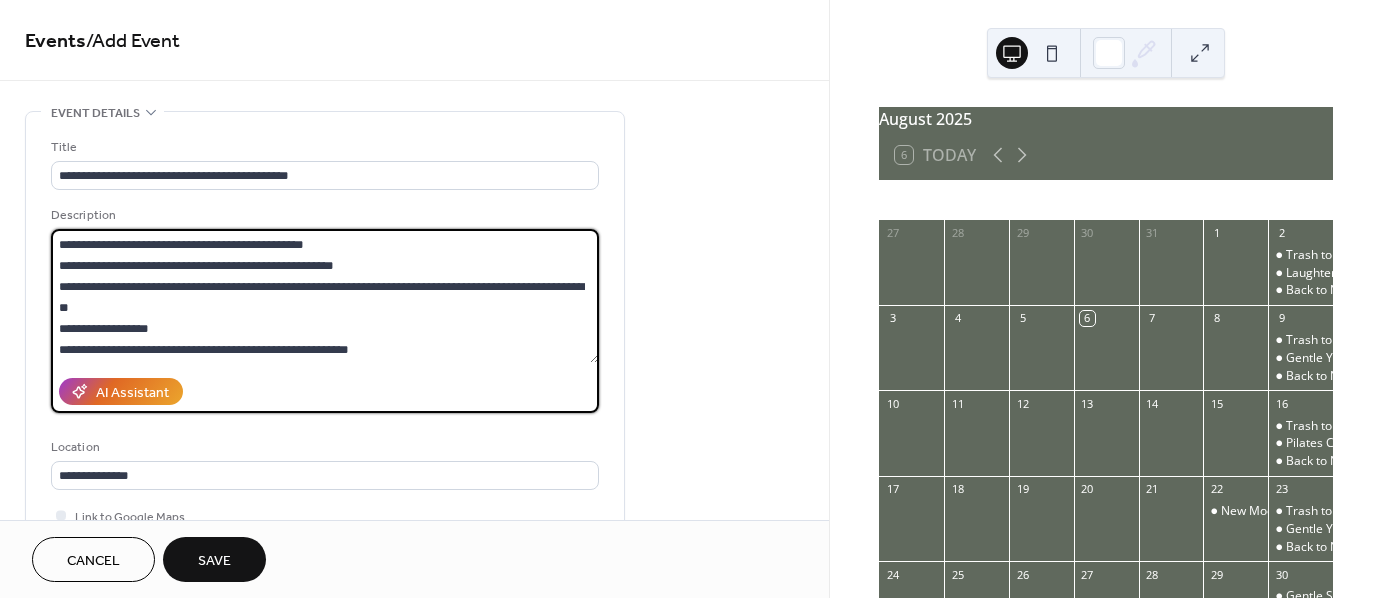 drag, startPoint x: 391, startPoint y: 345, endPoint x: 56, endPoint y: 356, distance: 335.18054 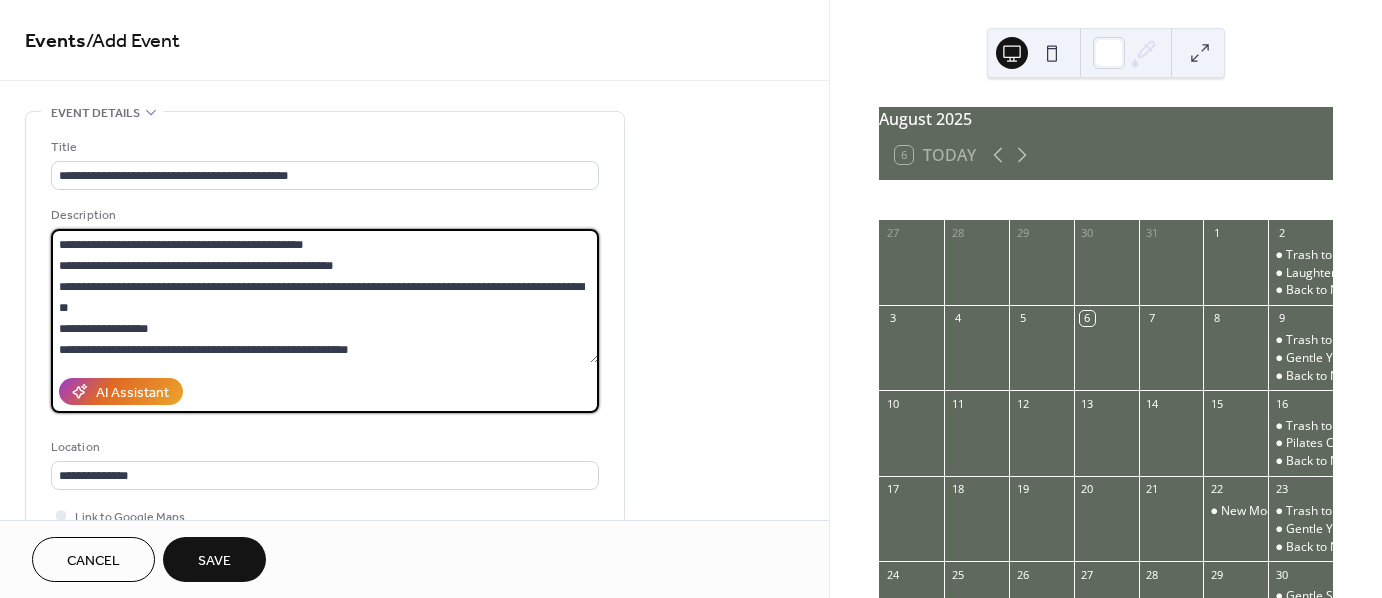 type on "**********" 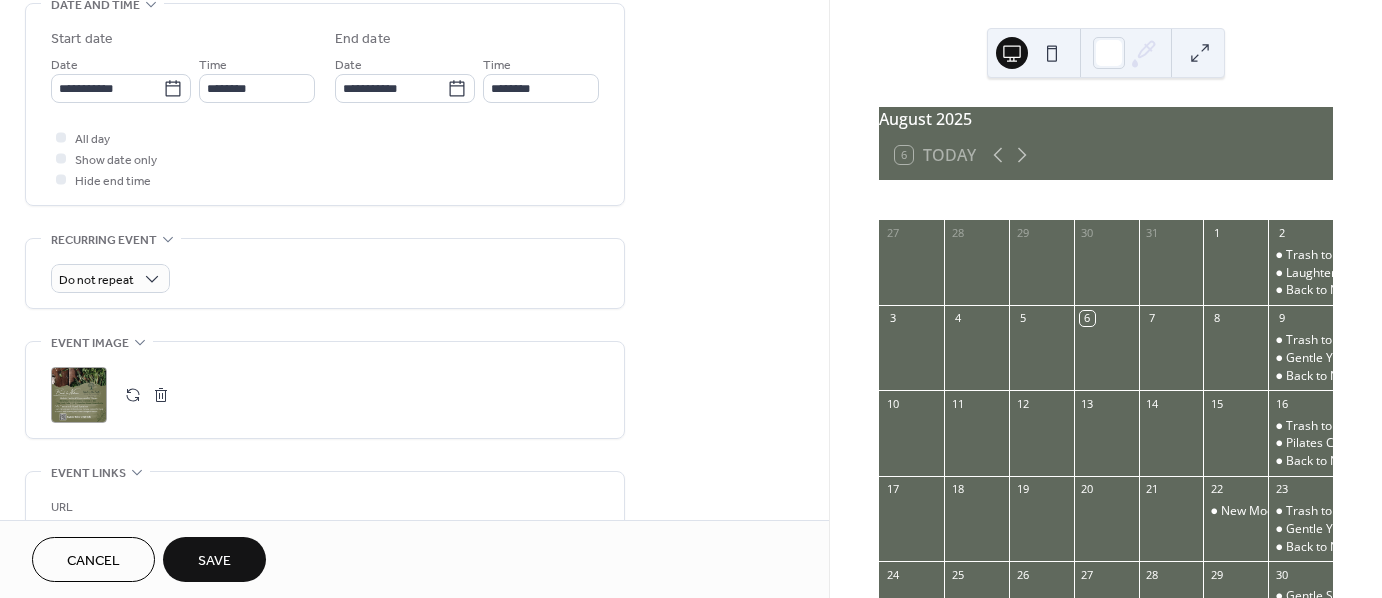 scroll, scrollTop: 900, scrollLeft: 0, axis: vertical 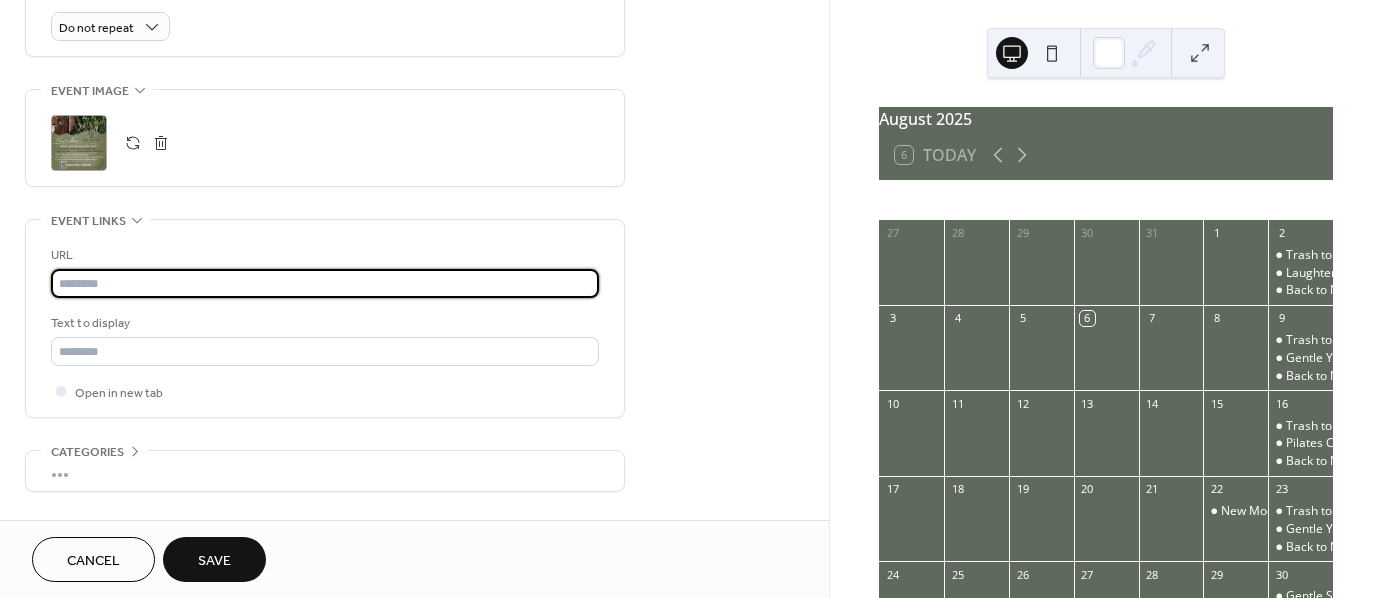 paste on "**********" 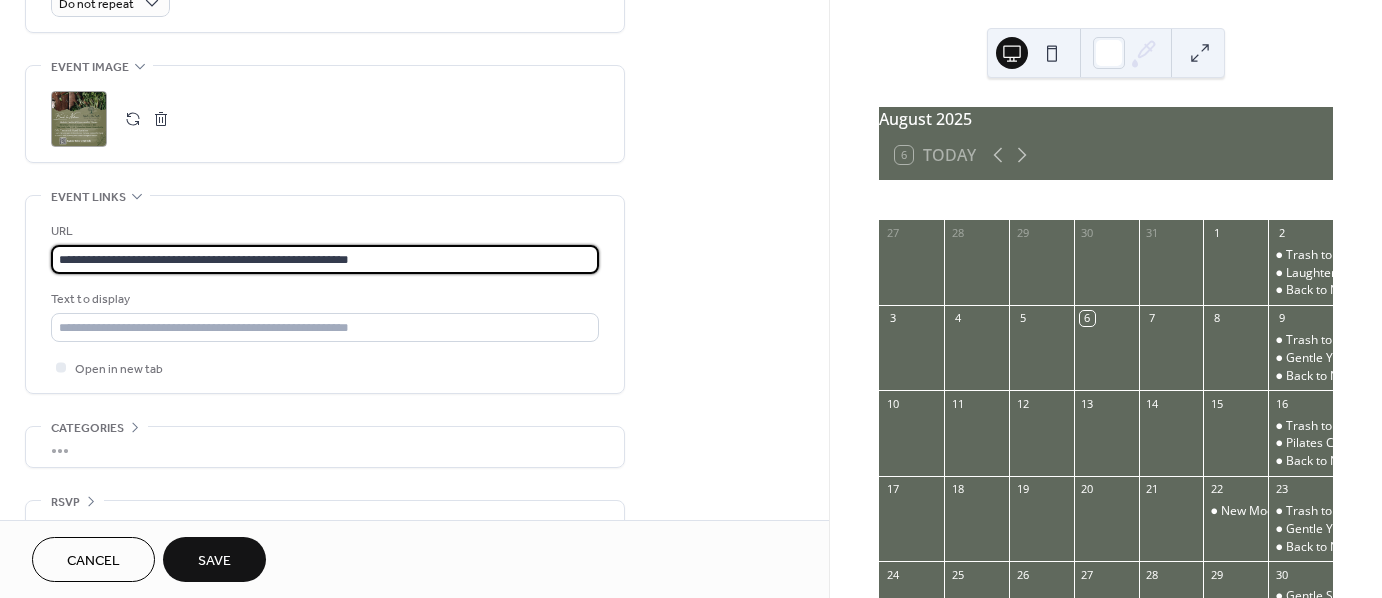 scroll, scrollTop: 963, scrollLeft: 0, axis: vertical 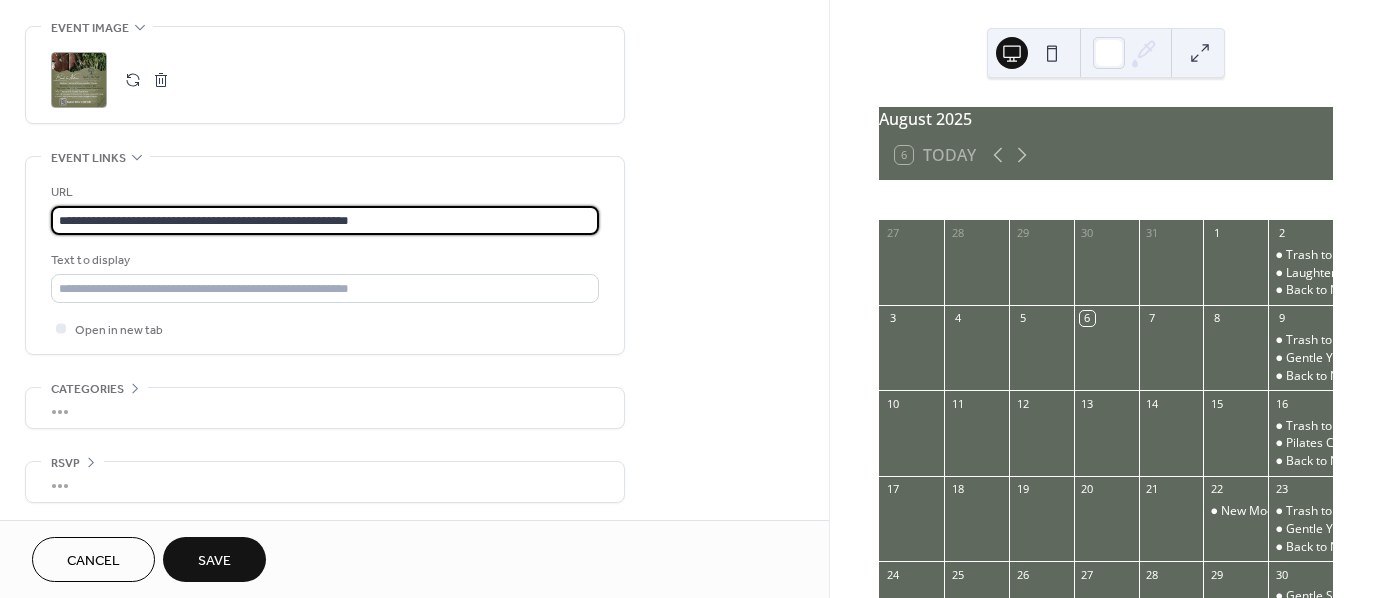 type on "**********" 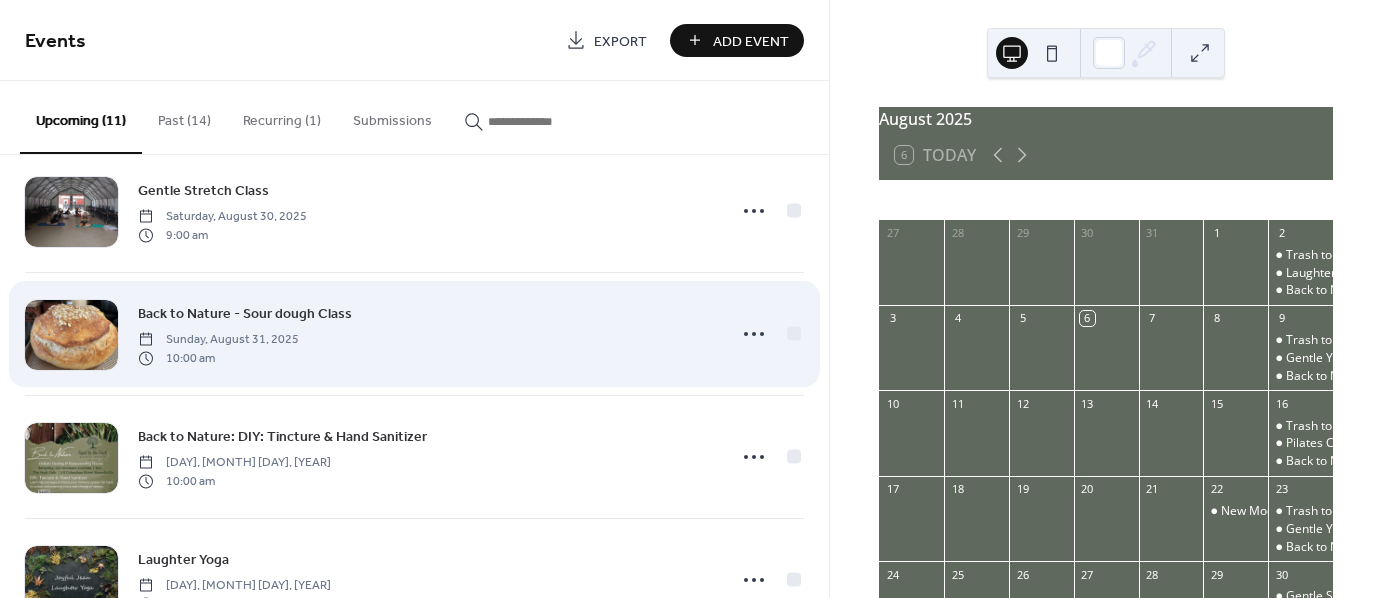 scroll, scrollTop: 965, scrollLeft: 0, axis: vertical 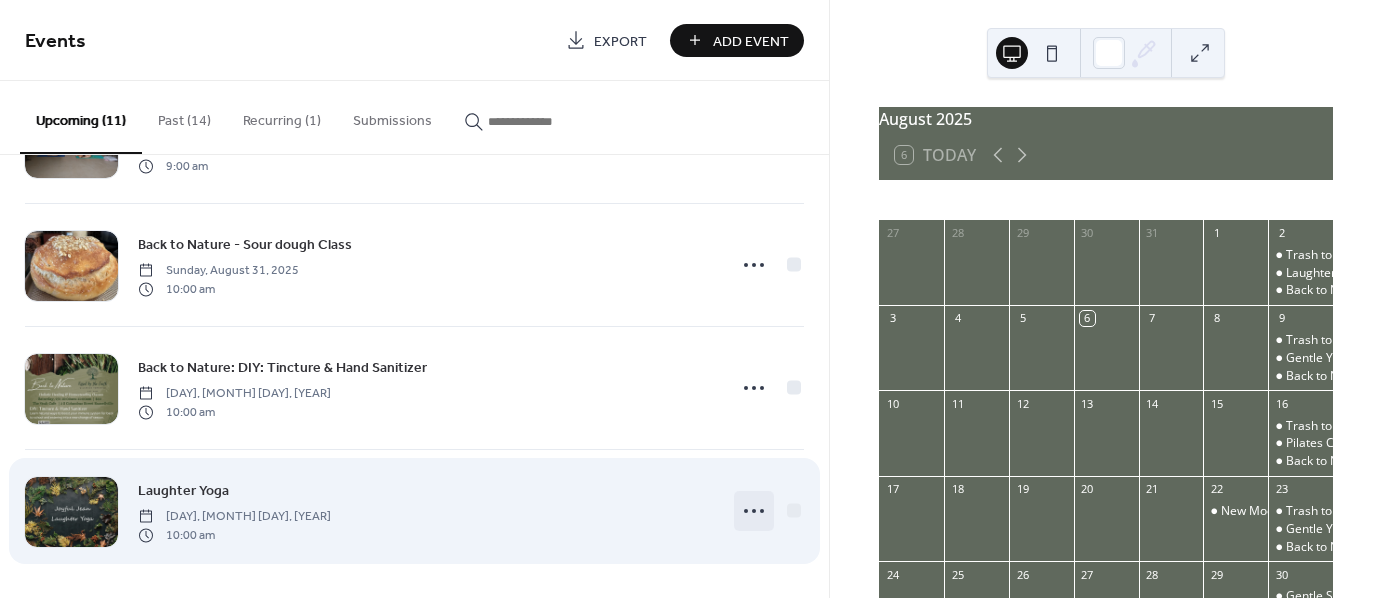 click 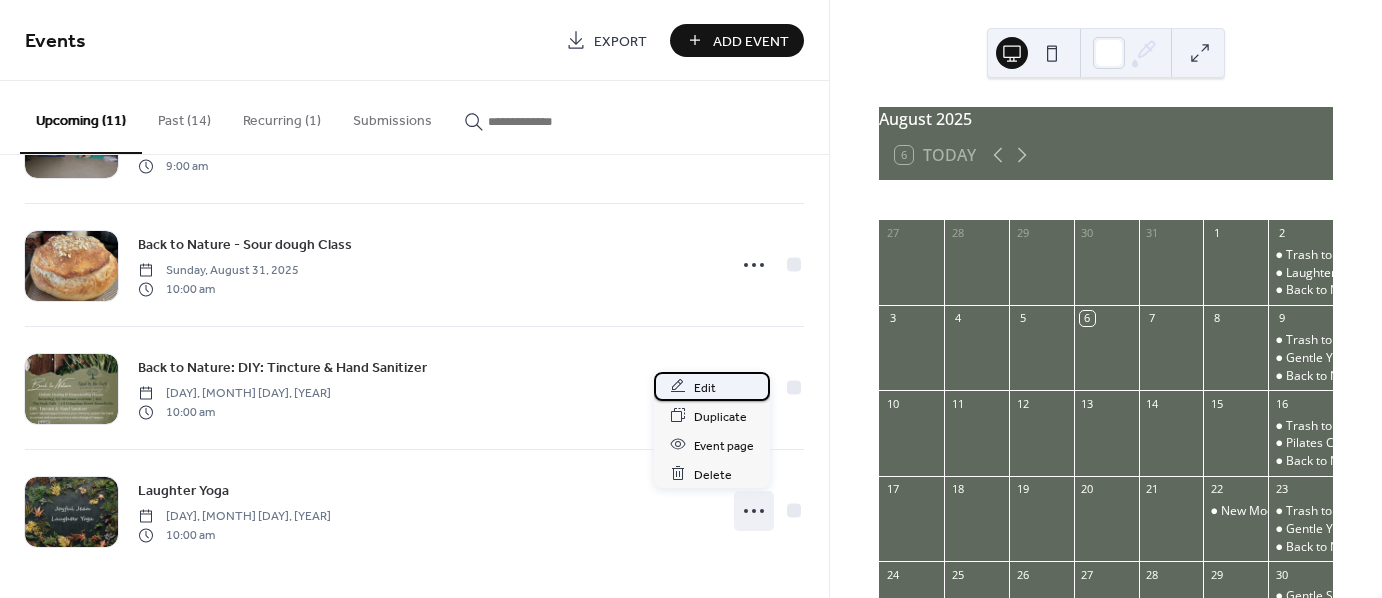 click on "Edit" at bounding box center [705, 387] 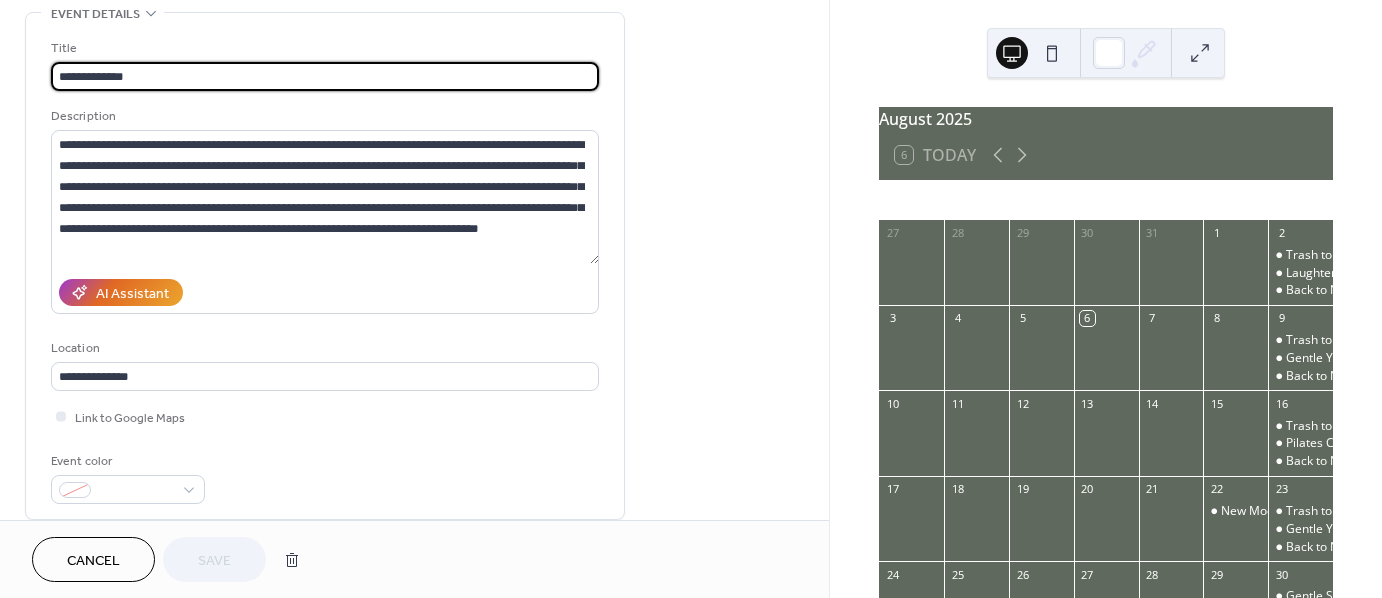 scroll, scrollTop: 400, scrollLeft: 0, axis: vertical 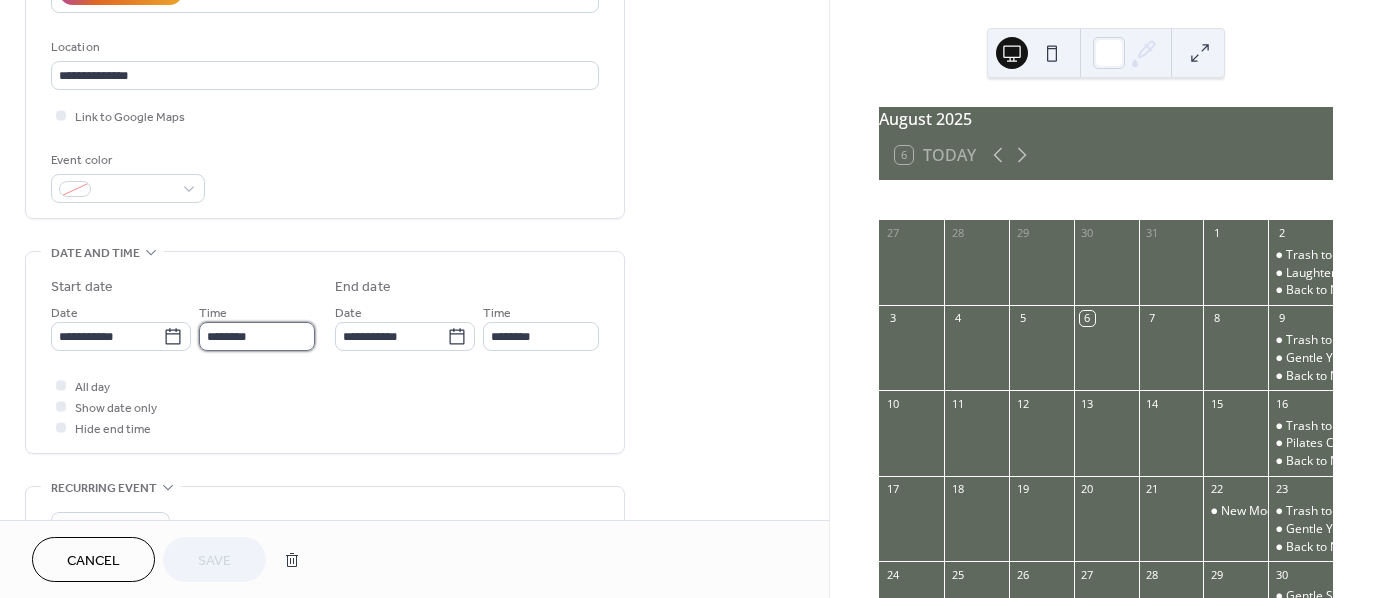 click on "********" at bounding box center (257, 336) 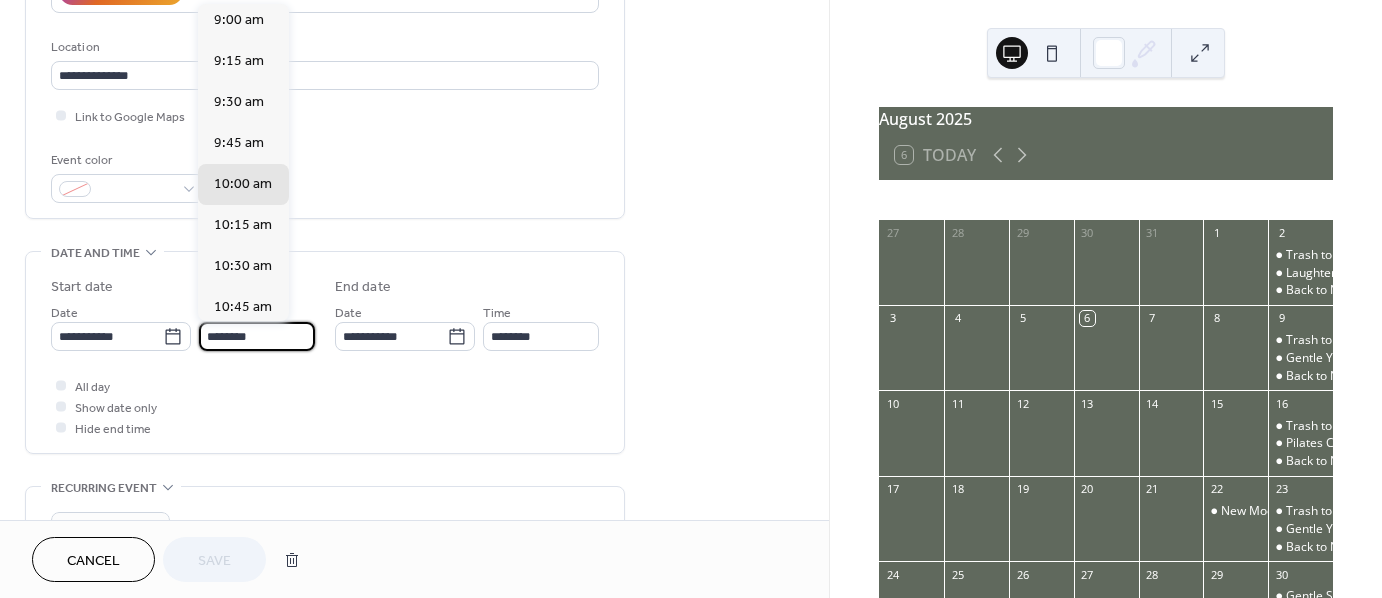 scroll, scrollTop: 1240, scrollLeft: 0, axis: vertical 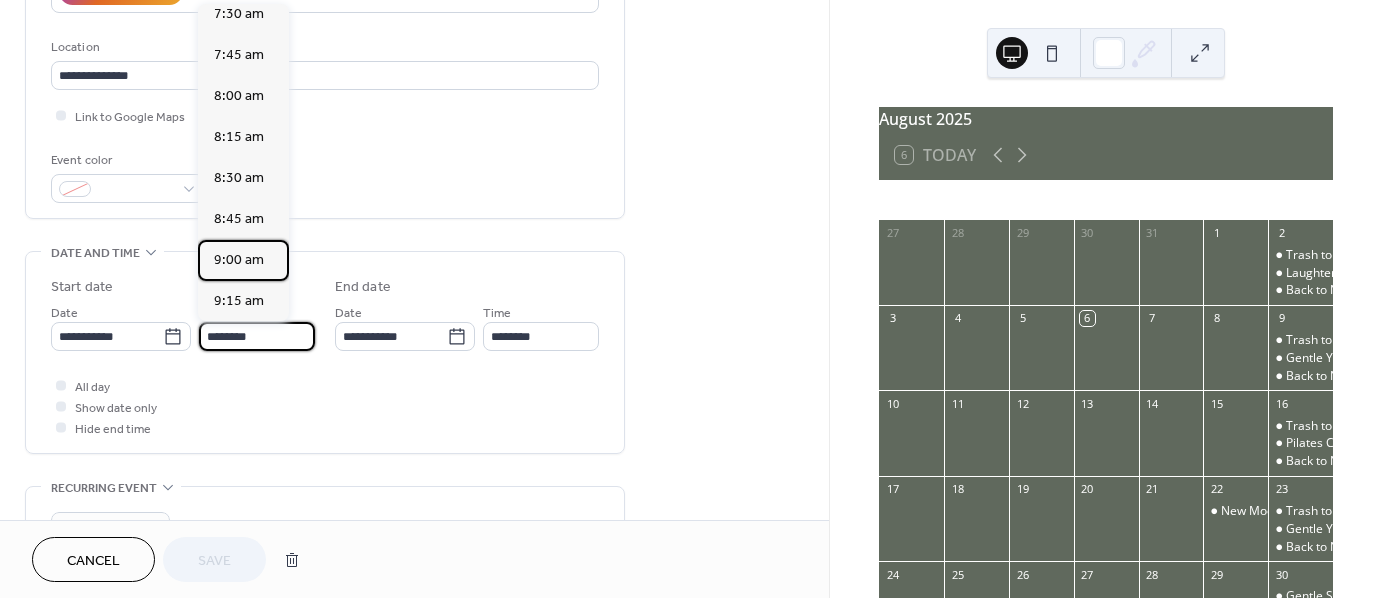 click on "9:00 am" at bounding box center (239, 260) 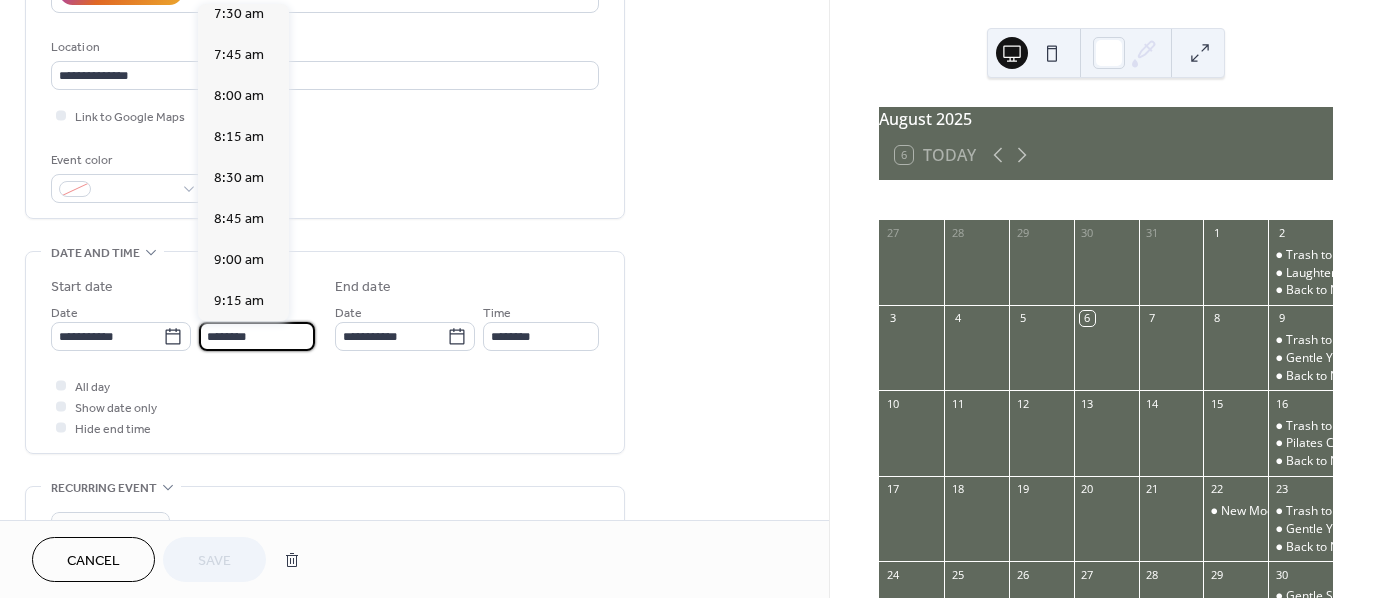 type on "*******" 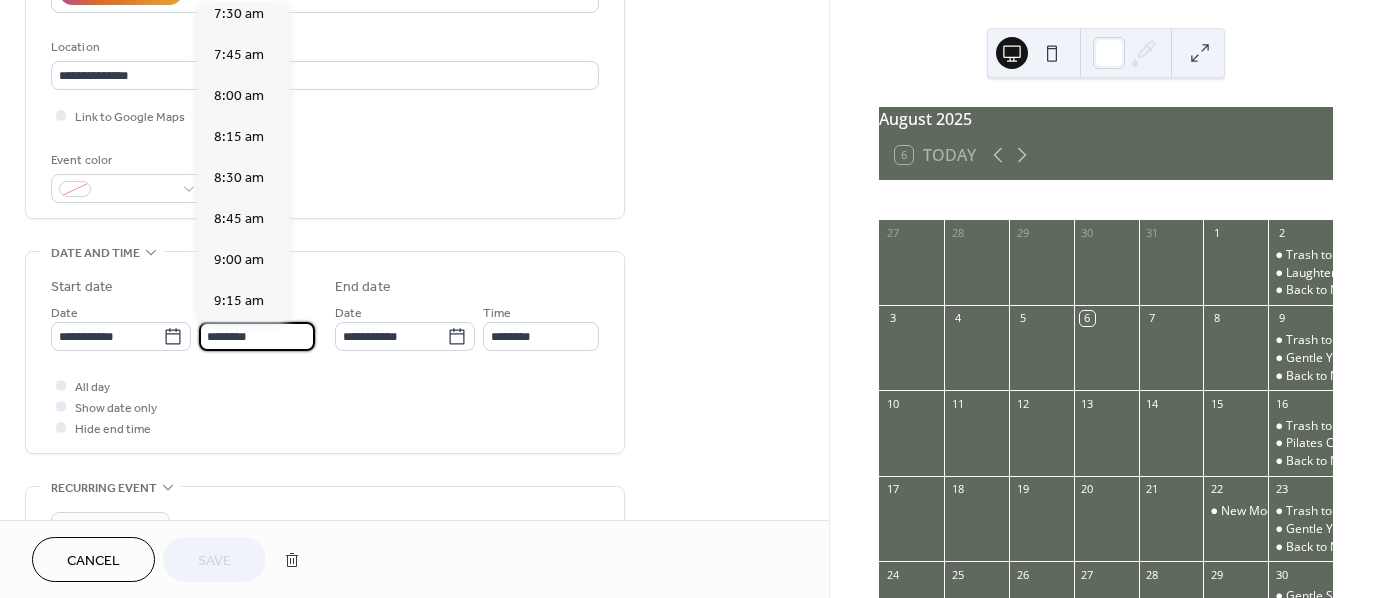 type on "********" 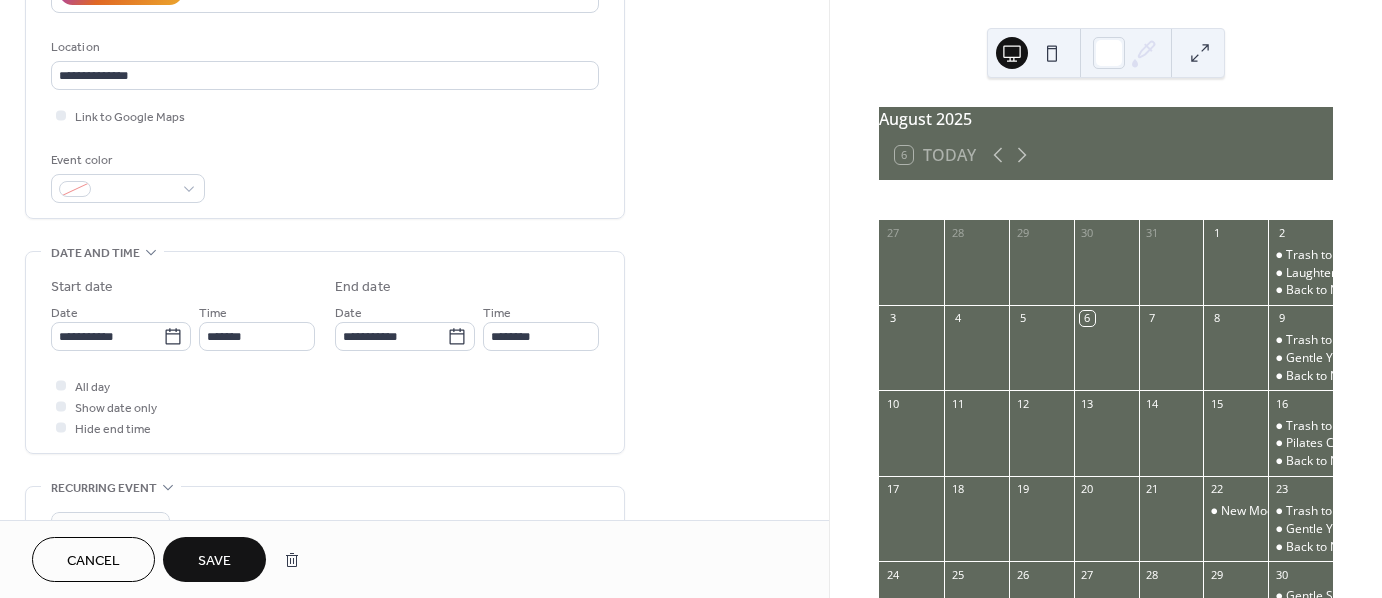 click on "Save" at bounding box center (214, 559) 